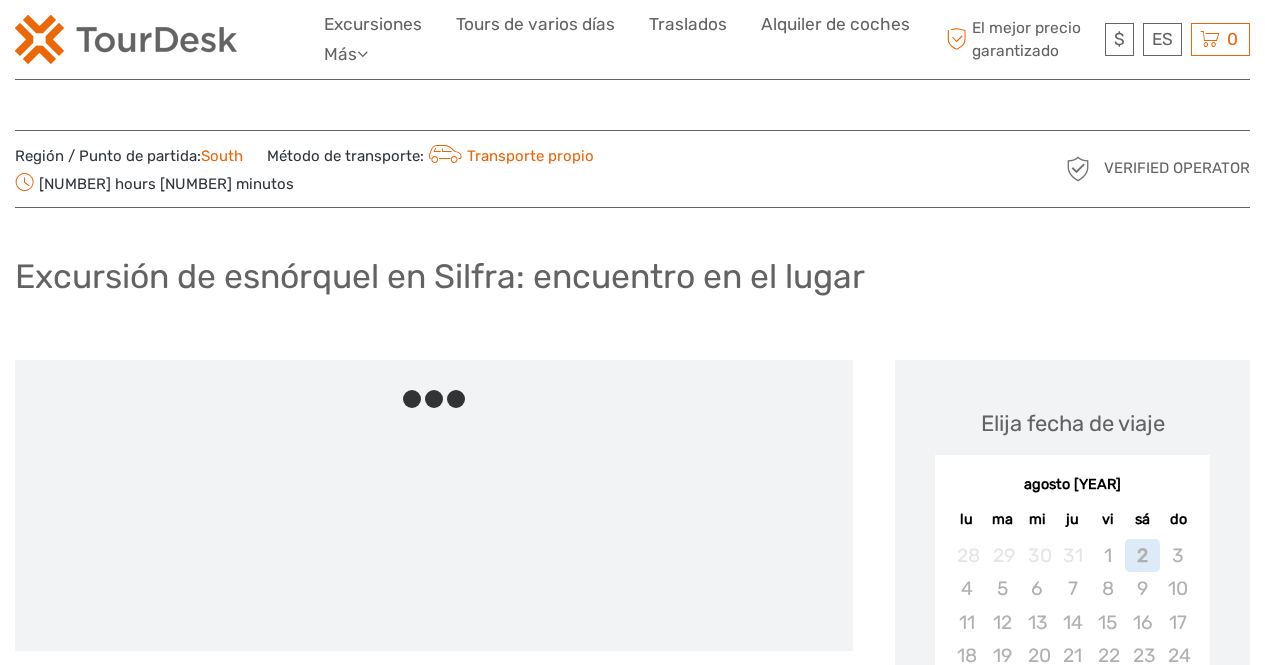 scroll, scrollTop: 0, scrollLeft: 0, axis: both 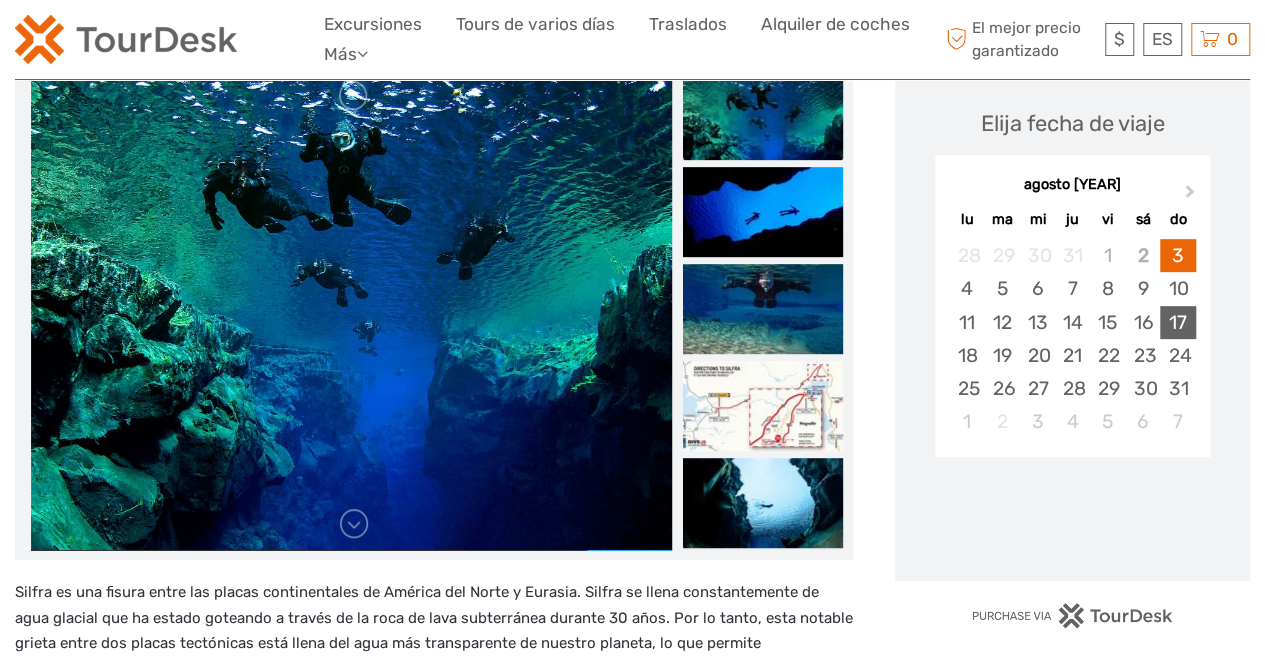 click on "17" at bounding box center (1177, 322) 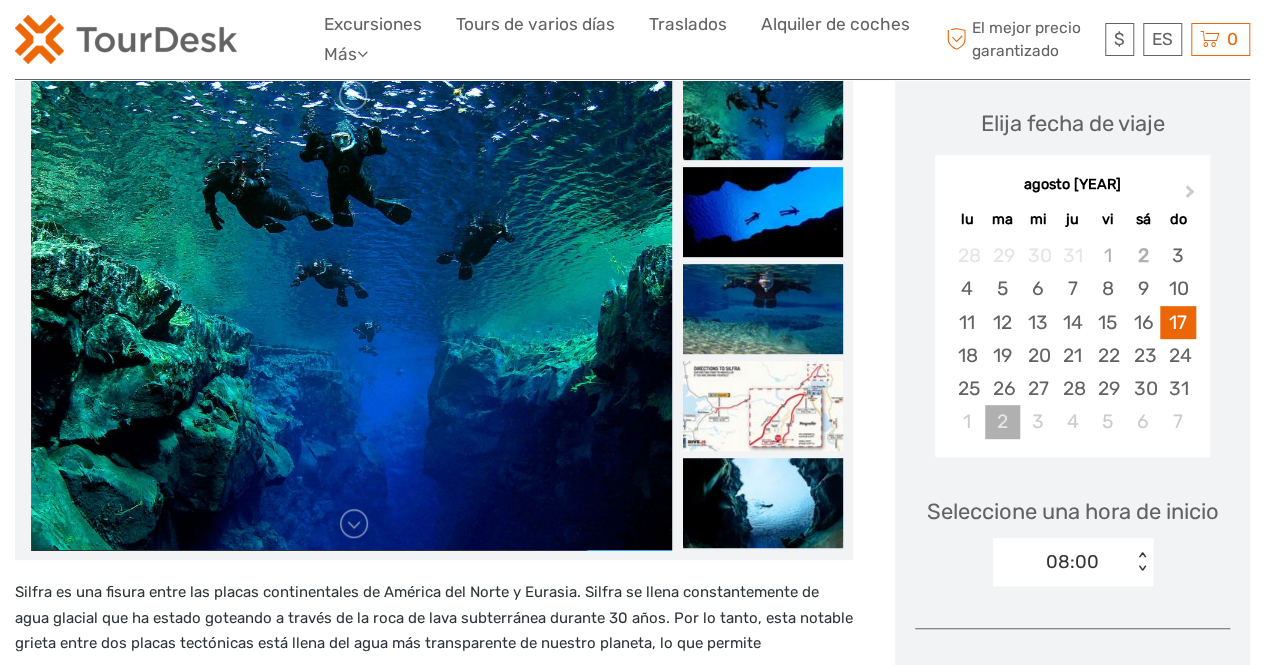 scroll, scrollTop: 400, scrollLeft: 0, axis: vertical 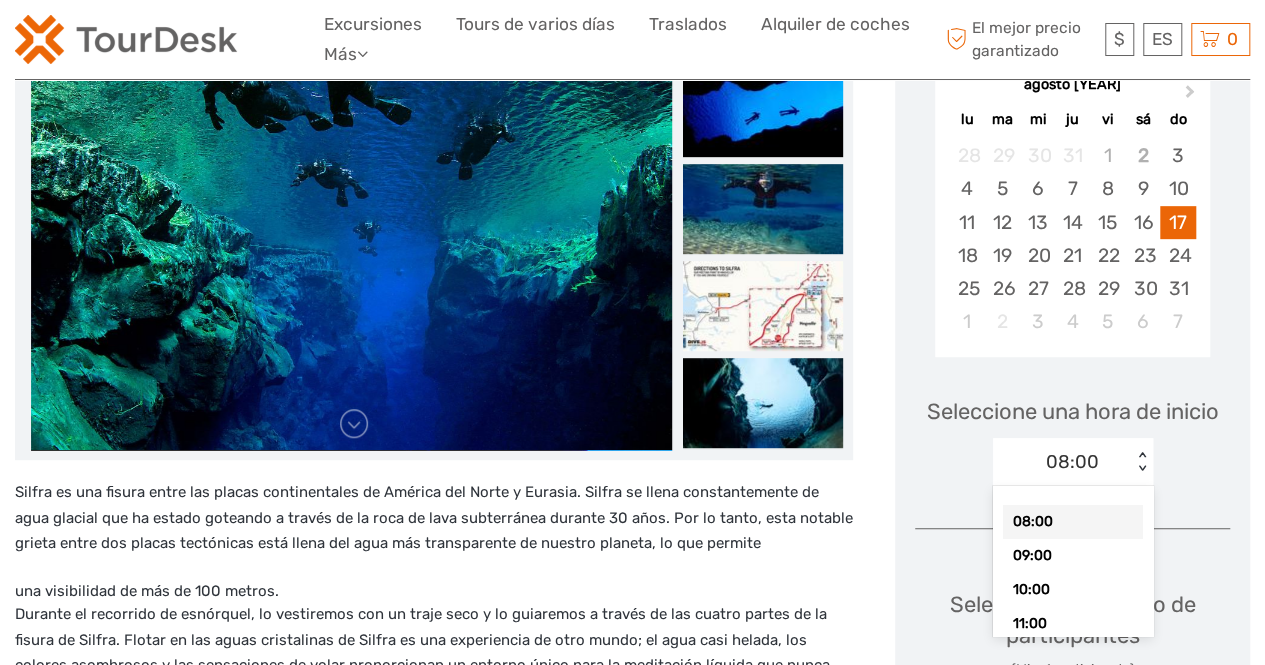 click on "< >" at bounding box center [1141, 462] 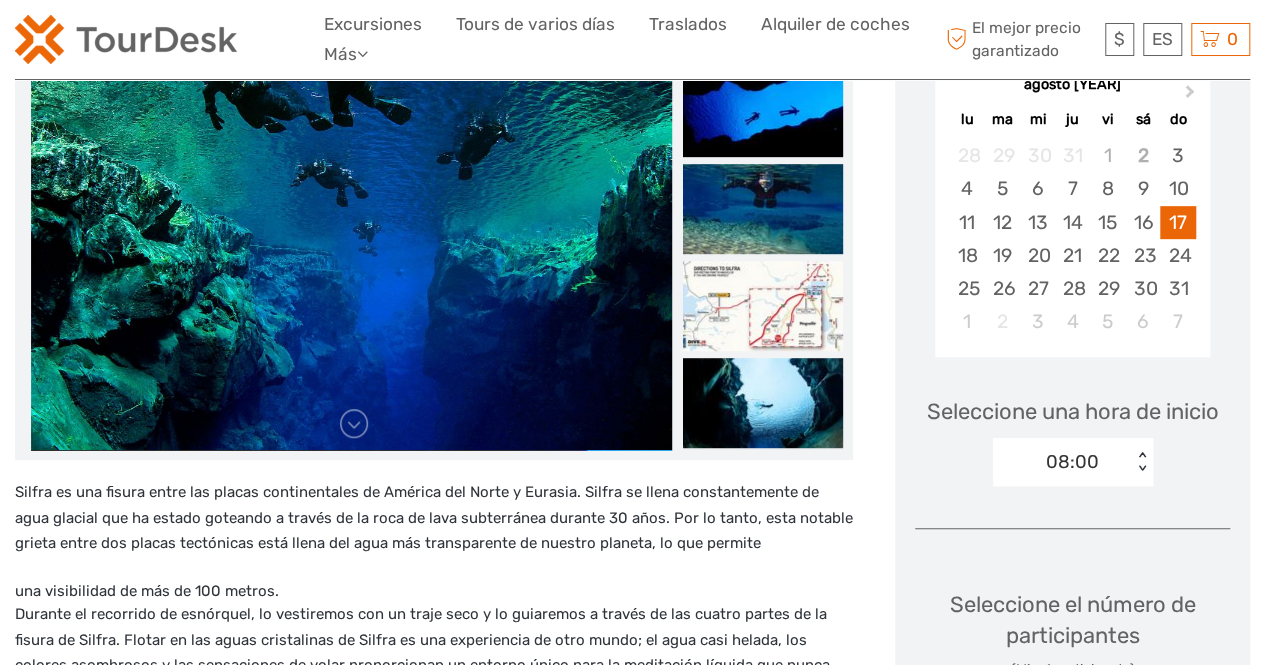 click on "< >" at bounding box center [1141, 462] 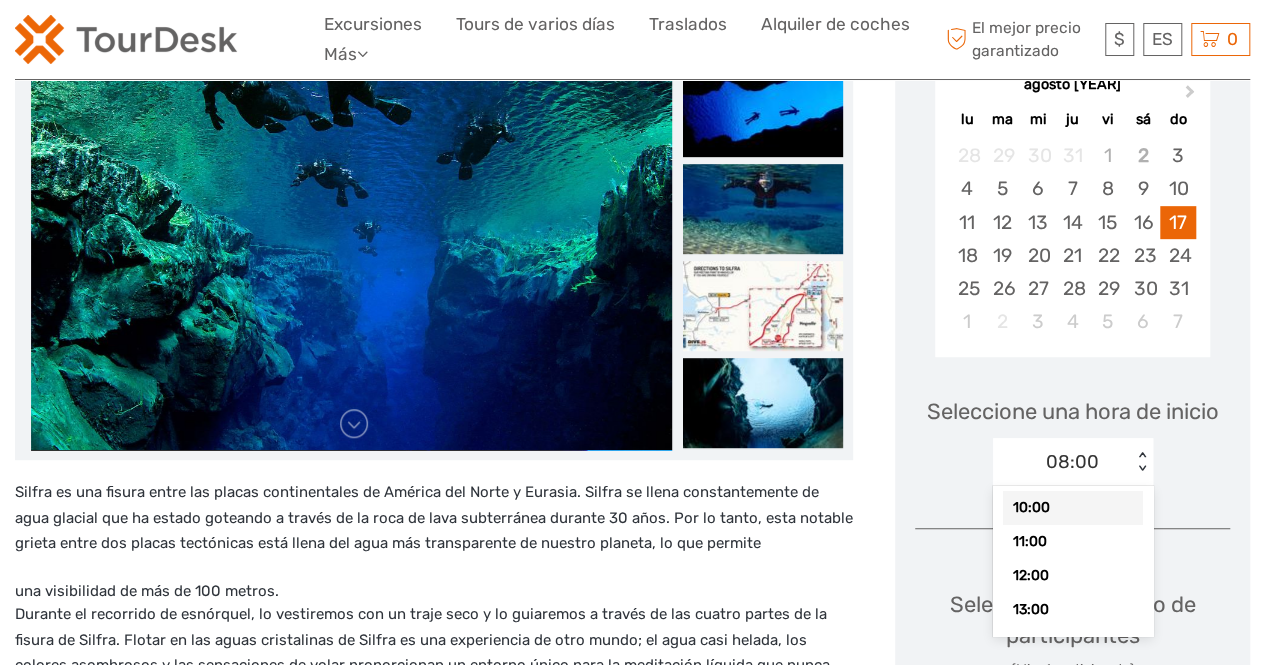 scroll, scrollTop: 93, scrollLeft: 0, axis: vertical 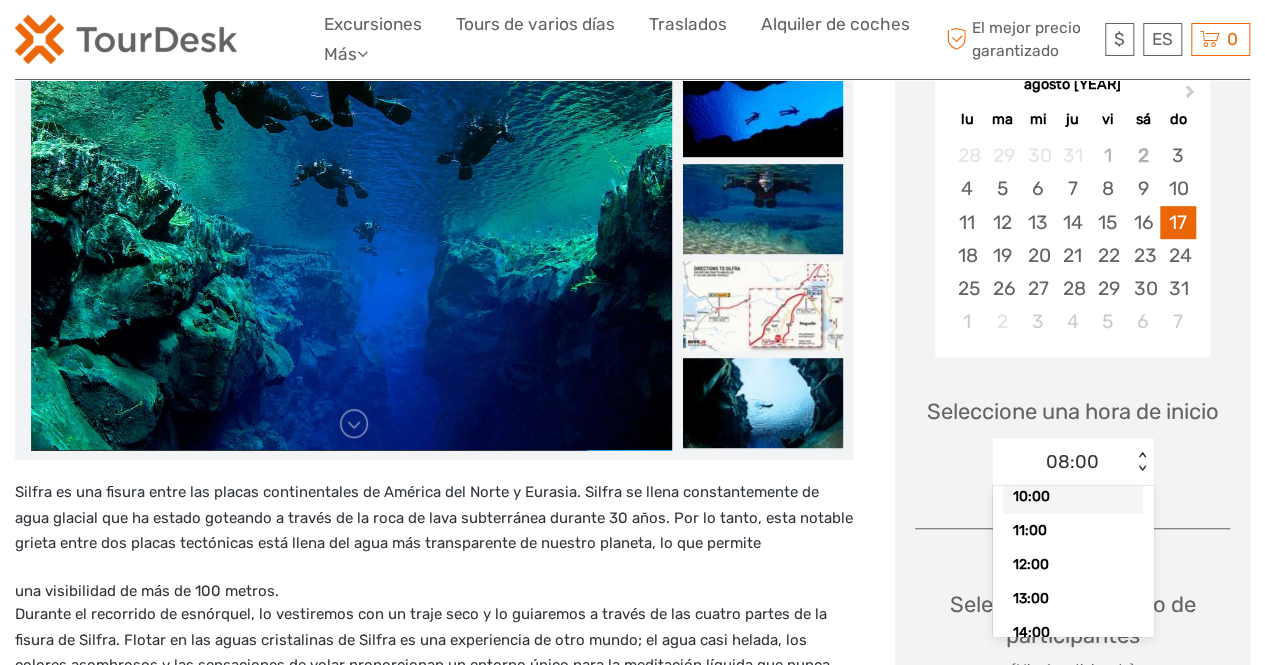 click on "10:00" at bounding box center (1073, 497) 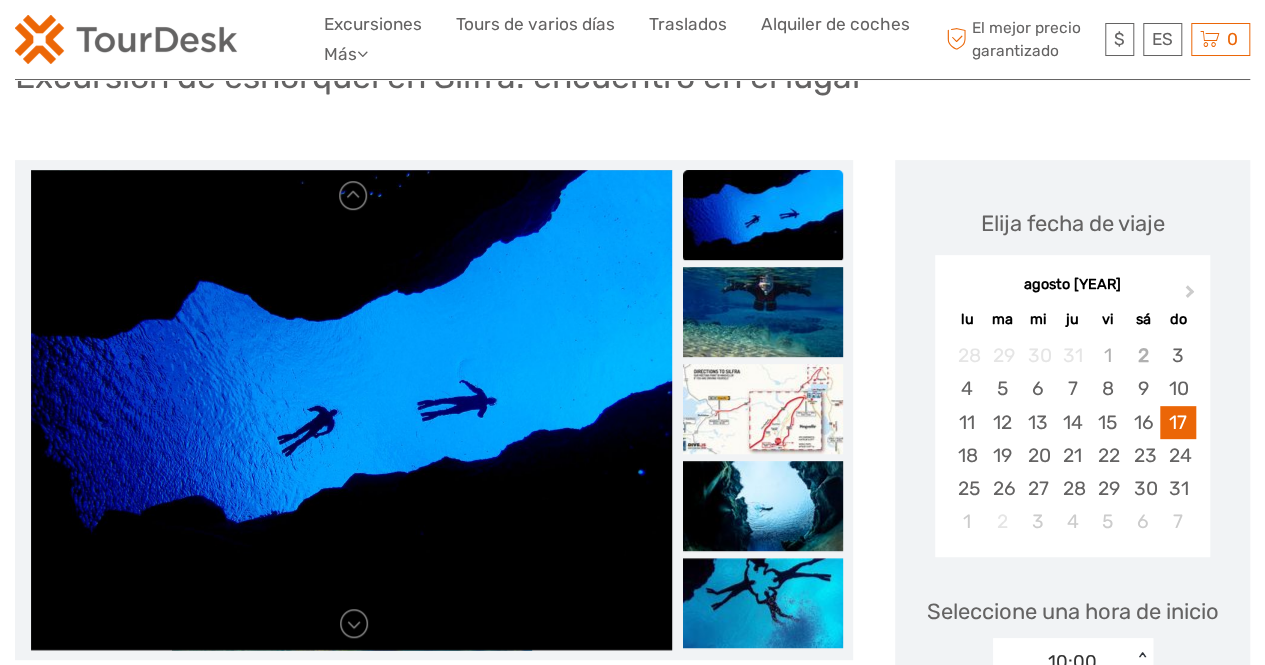 scroll, scrollTop: 400, scrollLeft: 0, axis: vertical 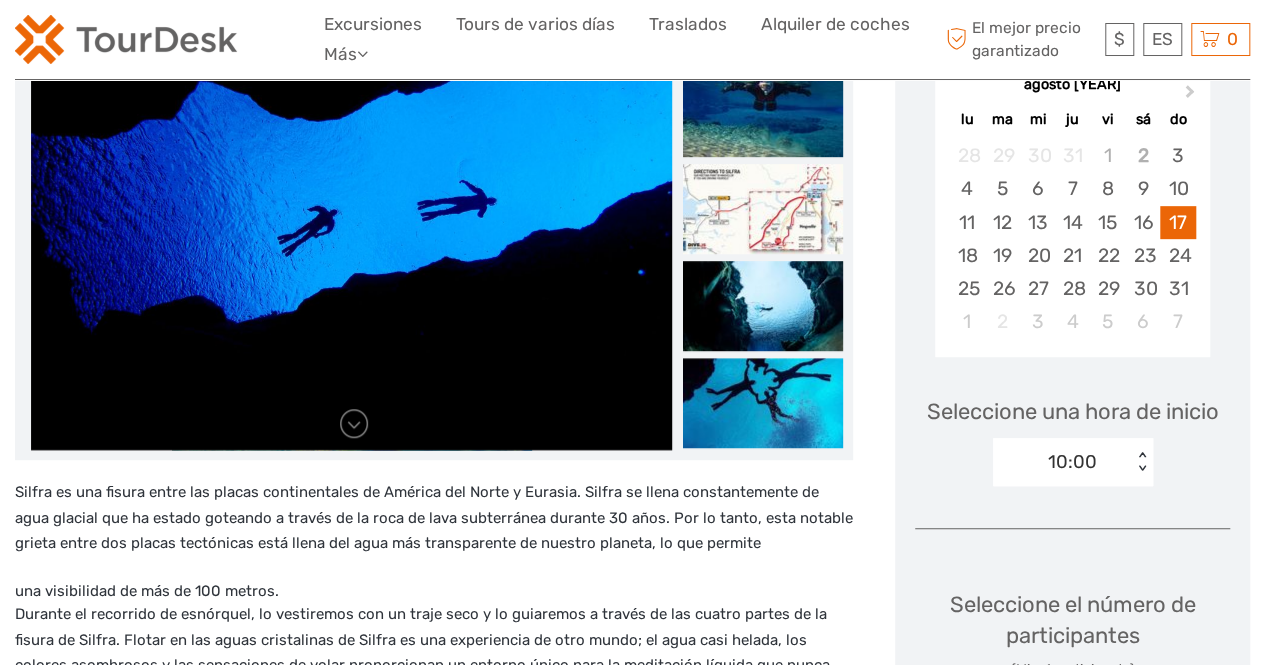 click on "10:00" at bounding box center [1062, 462] 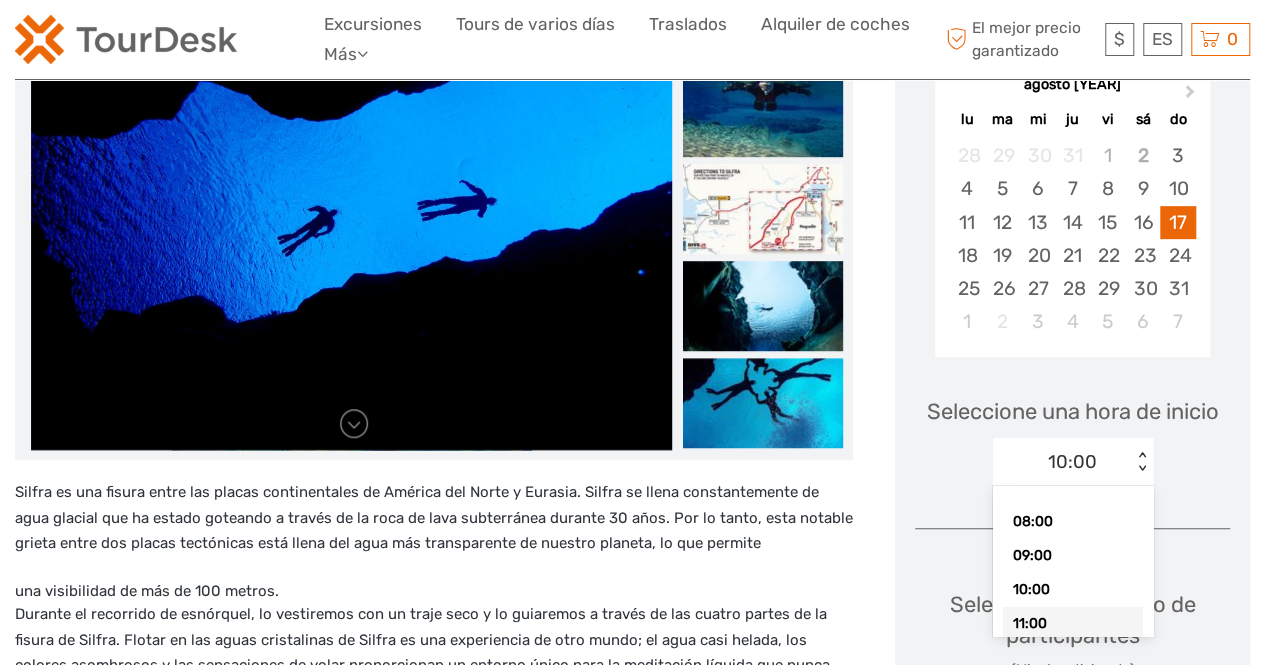 click on "11:00" at bounding box center (1073, 624) 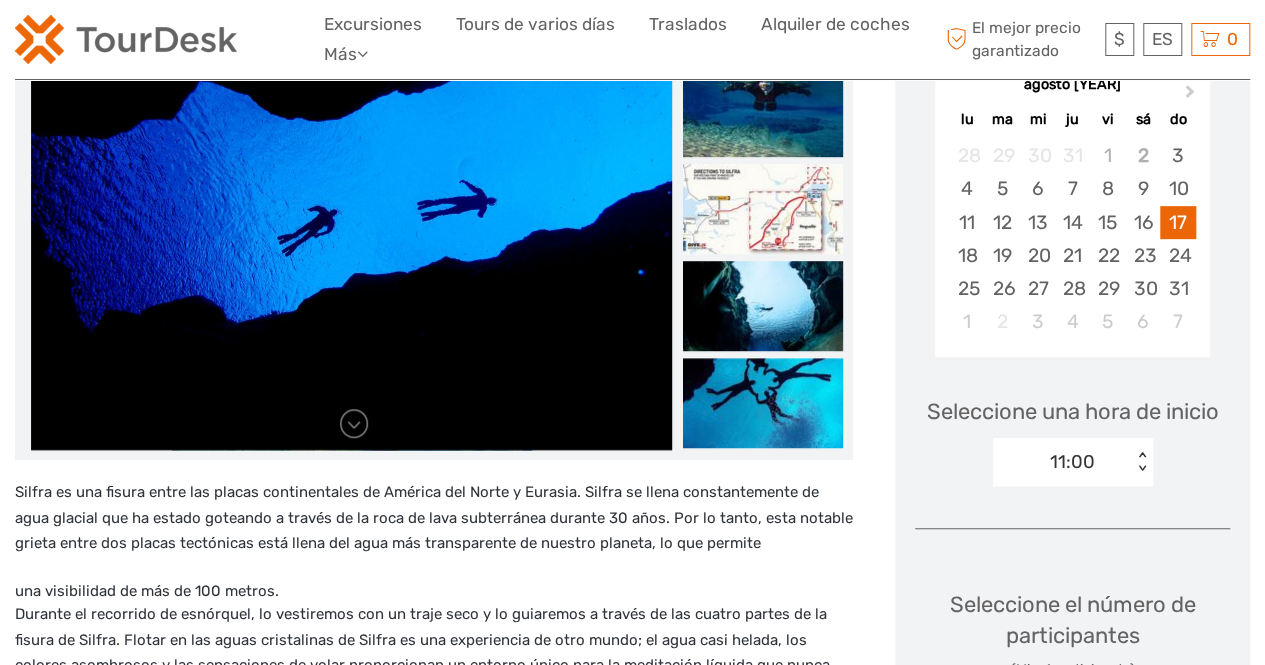 click on "Seleccione una hora de inicio option 11:00, selected.   Select is focused , press Down to open the menu,  11:00 < >" at bounding box center [1072, 432] 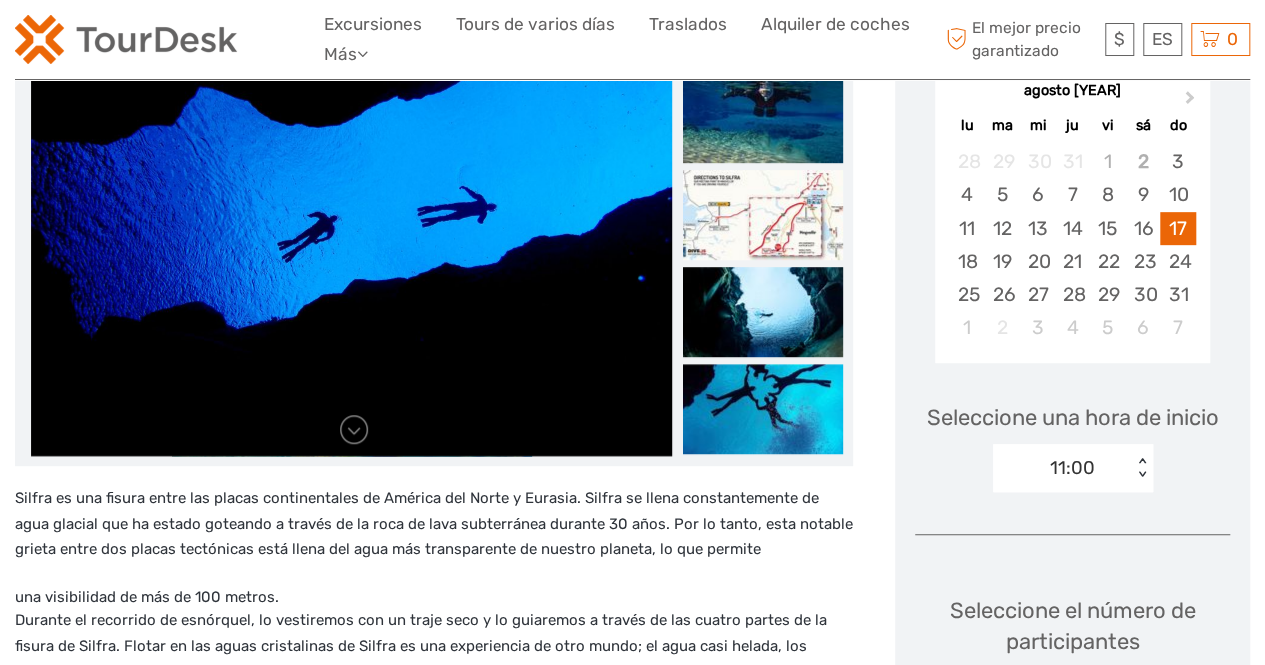 scroll, scrollTop: 400, scrollLeft: 0, axis: vertical 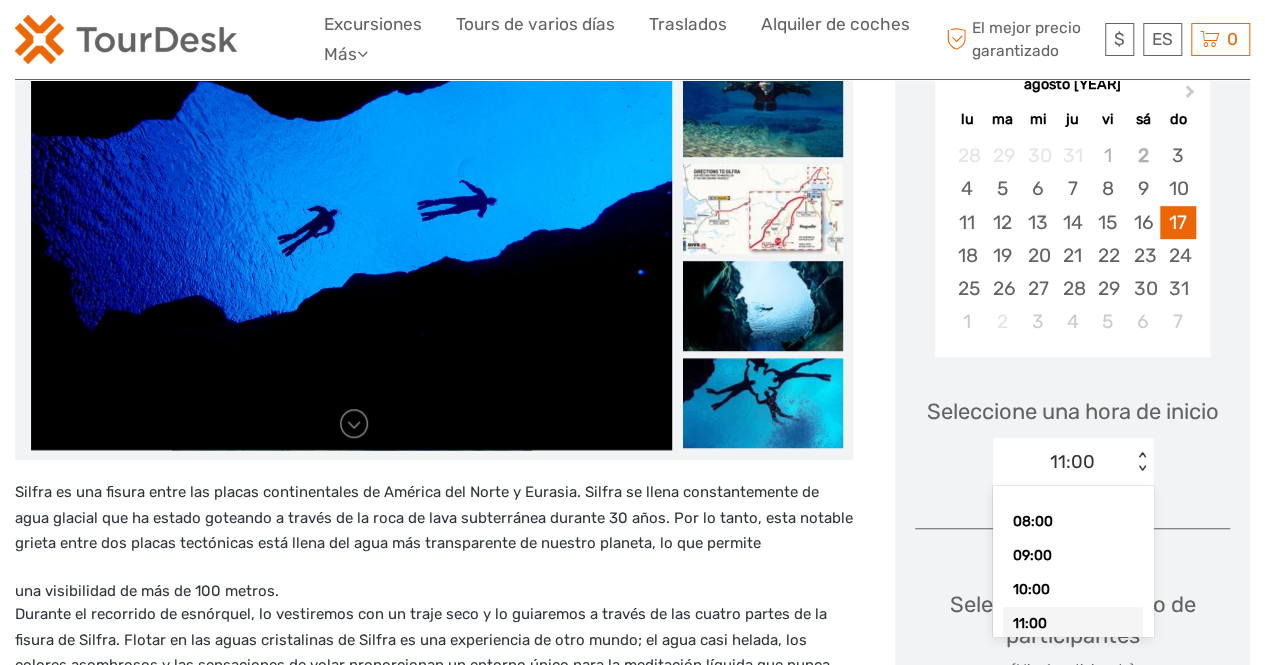 click on "< >" at bounding box center [1141, 462] 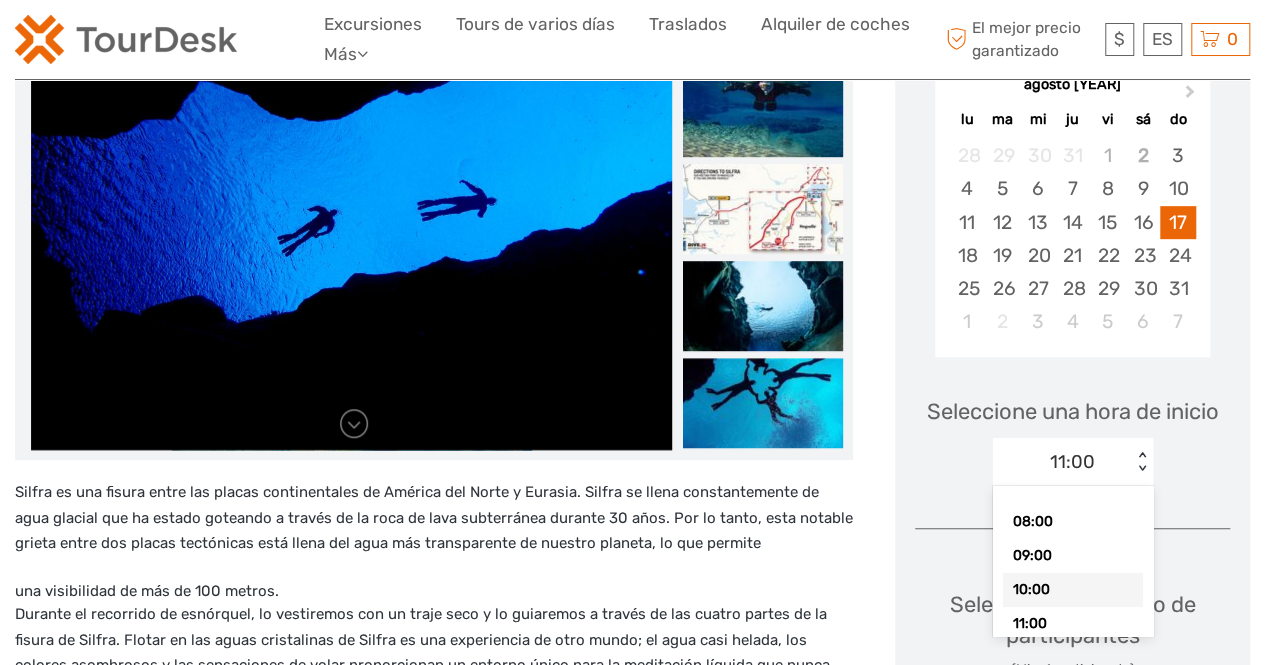 click on "10:00" at bounding box center [1073, 590] 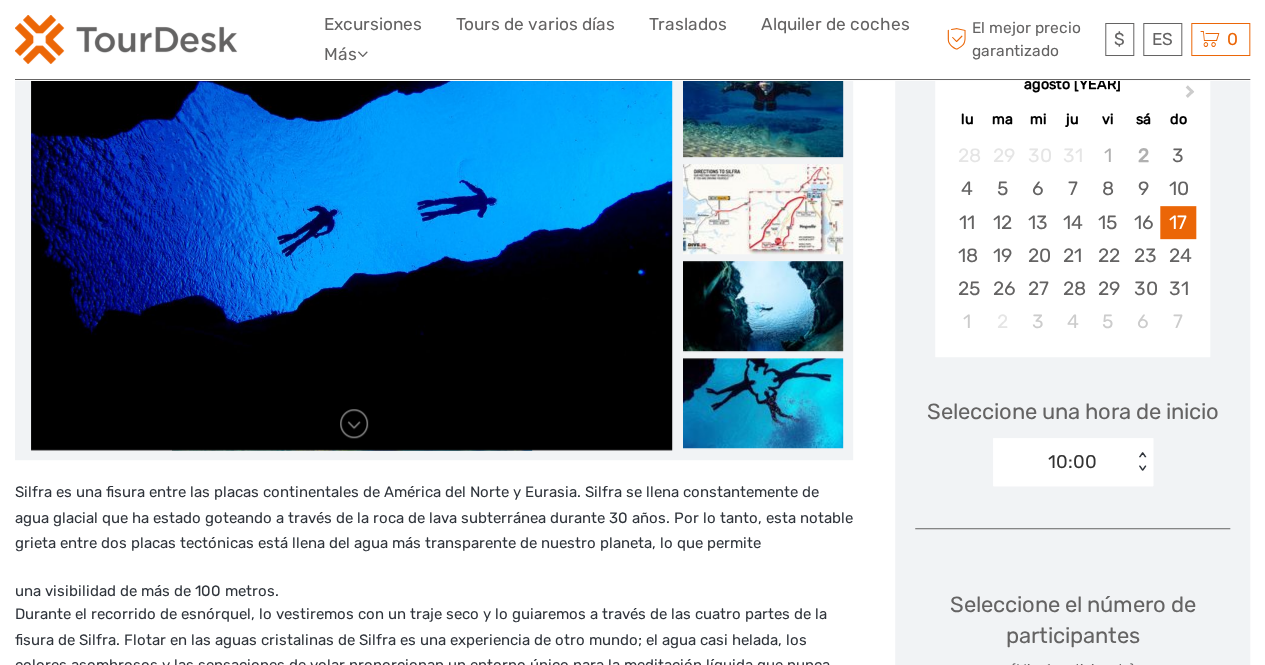 click on "Elija fecha de viaje Next Month agosto 2025 lu ma mi ju vi sá do 28 29 30 31 1 2 3 4 5 6 7 8 9 10 11 12 13 14 15 16 17 18 19 20 21 22 23 24 25 26 27 28 29 30 31 1 2 3 4 5 6 7 Seleccione una hora de inicio 10:00 < > Seleccione el número de participantes (Min. 1 participante) Solo quedan 4 plazas para esta fecha. ¡Última oportunidad de reservar! Adult 12 - 99 años ISK 21,490 - 1 + Total :  ISK 21,490 El mejor precio garantizado AÑADIR A LA CESTA PAGO DIRECTO" at bounding box center (1072, 508) 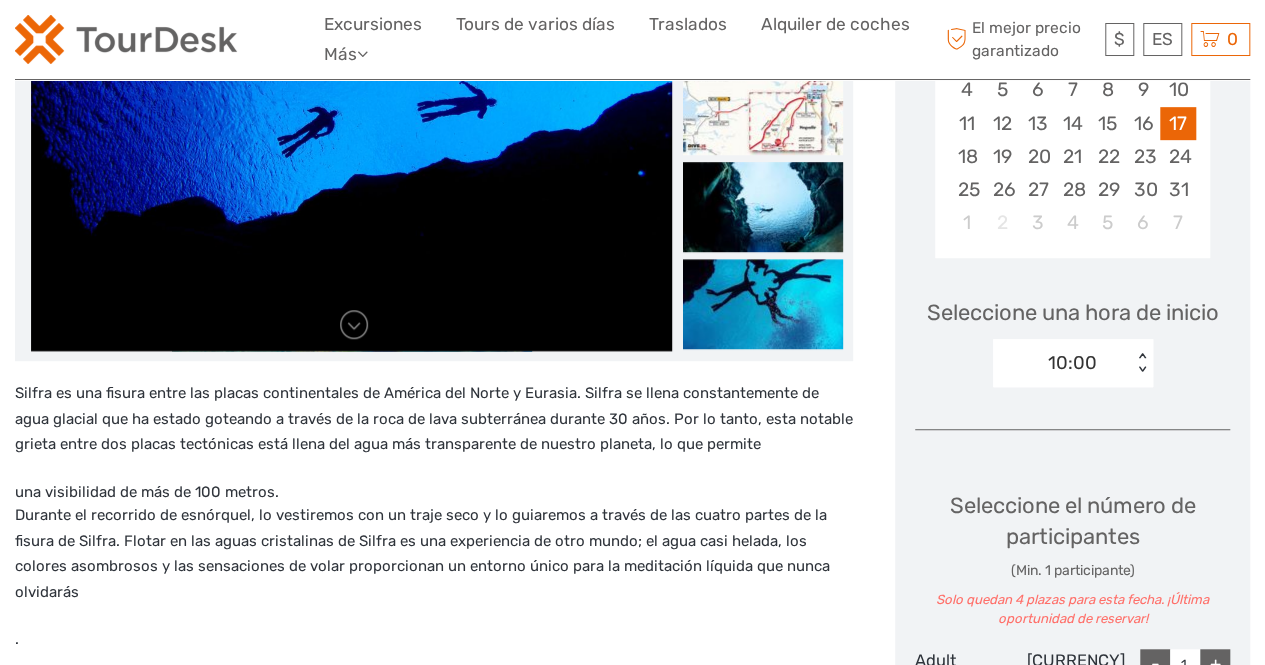 scroll, scrollTop: 700, scrollLeft: 0, axis: vertical 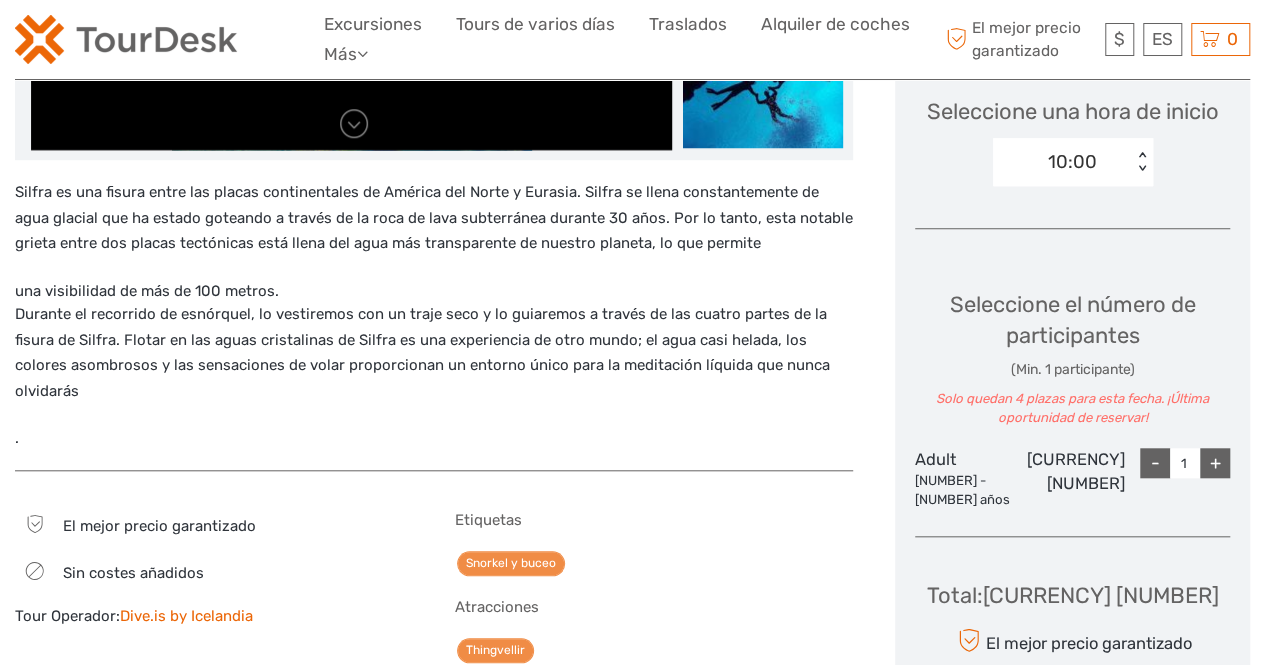 click on "+" at bounding box center [1215, 463] 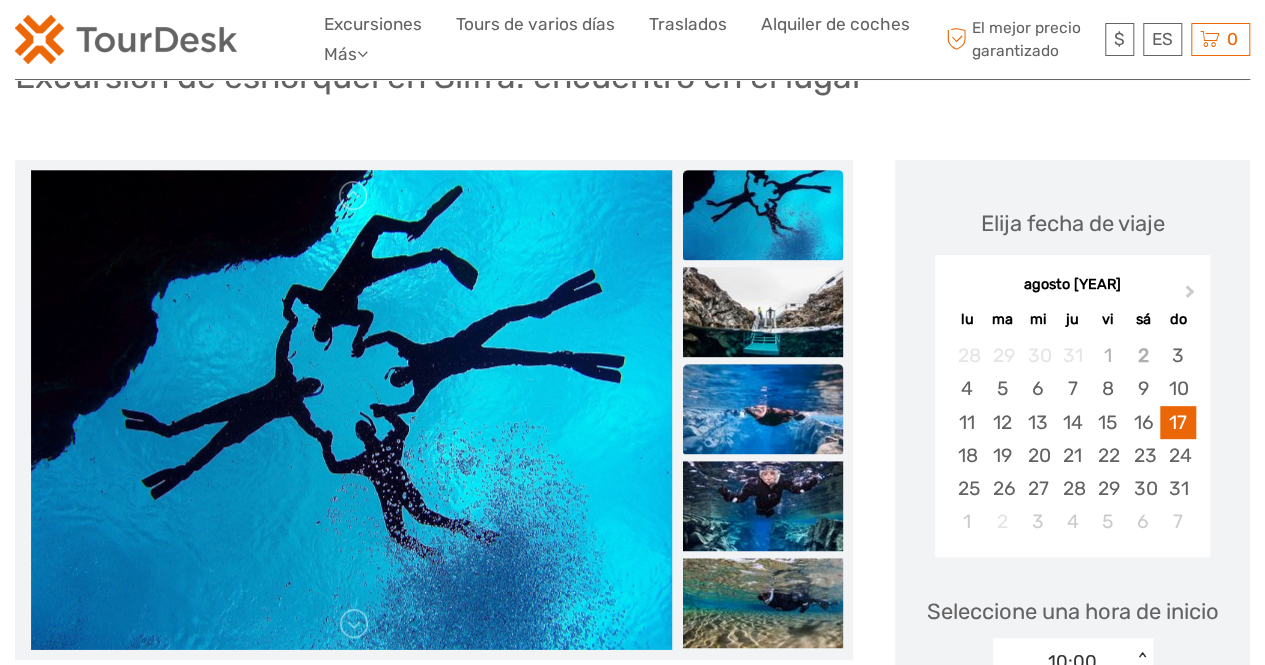 scroll, scrollTop: 0, scrollLeft: 0, axis: both 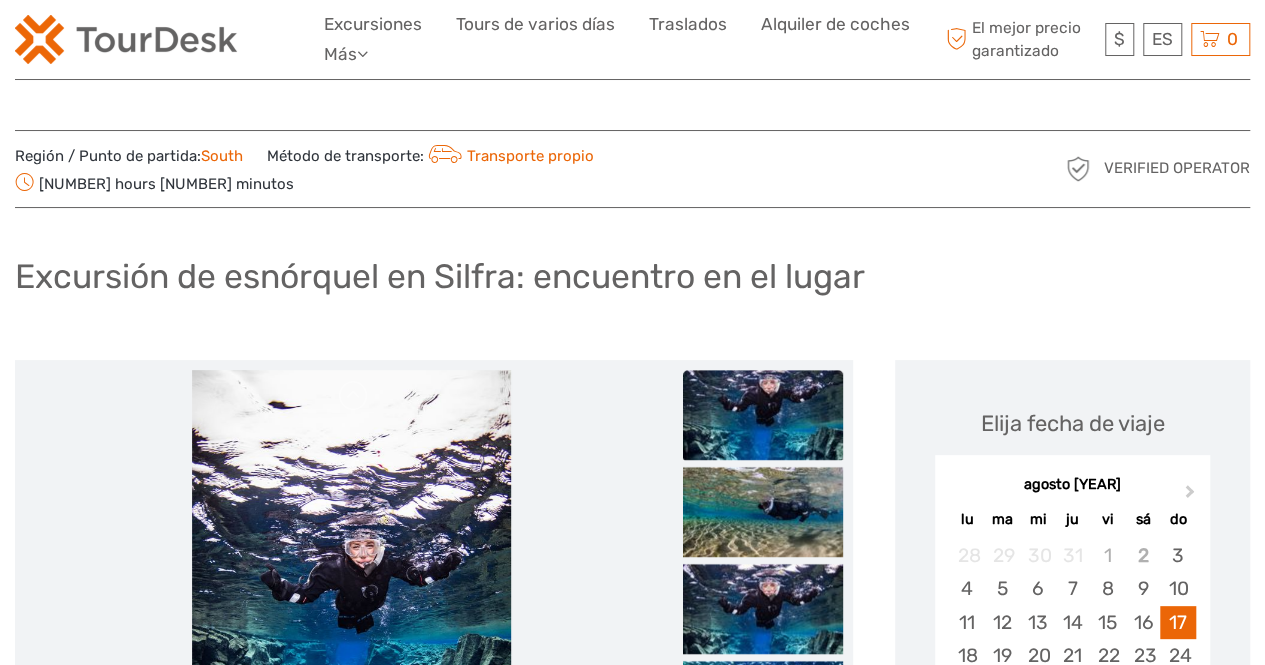 click on "Excursión de esnórquel en Silfra: encuentro en el lugar" at bounding box center [632, 284] 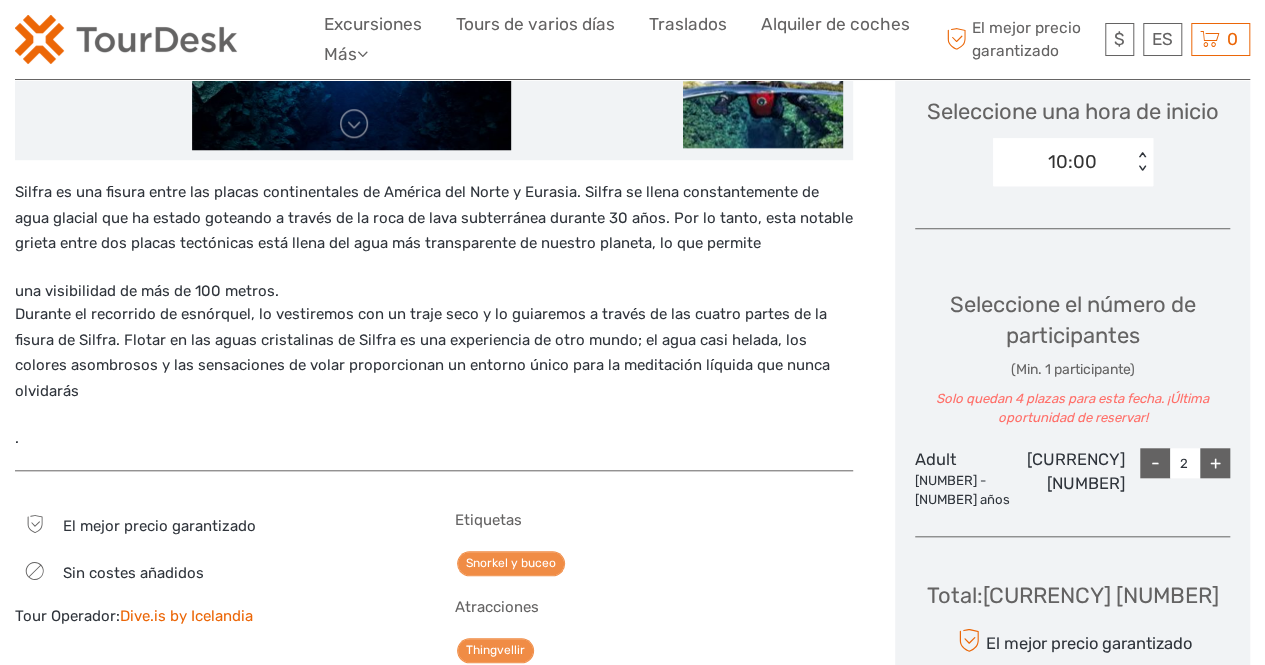 scroll, scrollTop: 800, scrollLeft: 0, axis: vertical 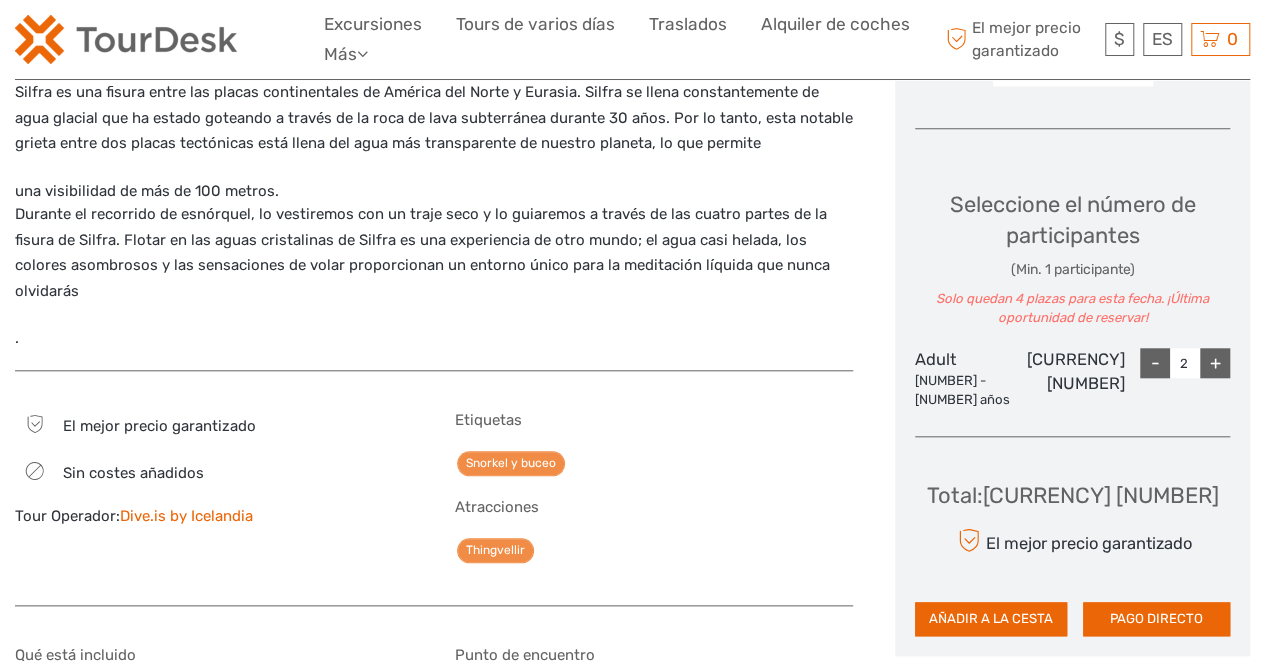 click on "Solo quedan 4 plazas para esta fecha. ¡Última oportunidad de reservar!" at bounding box center [1072, 309] 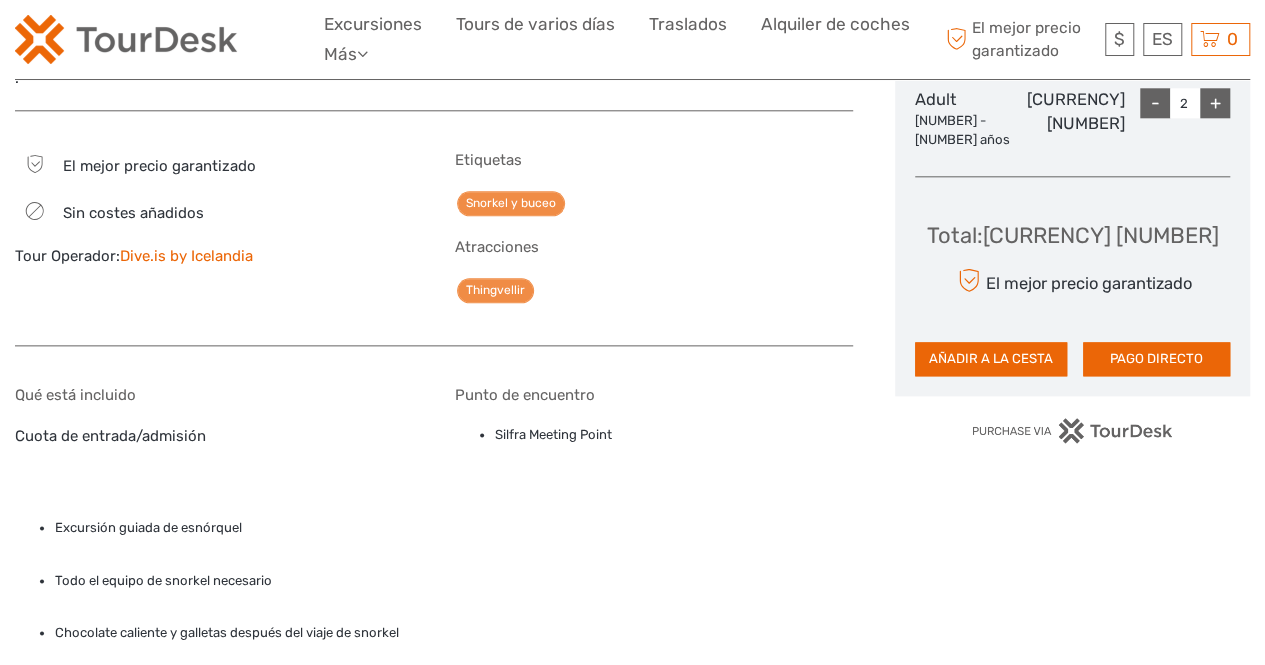 scroll, scrollTop: 1000, scrollLeft: 0, axis: vertical 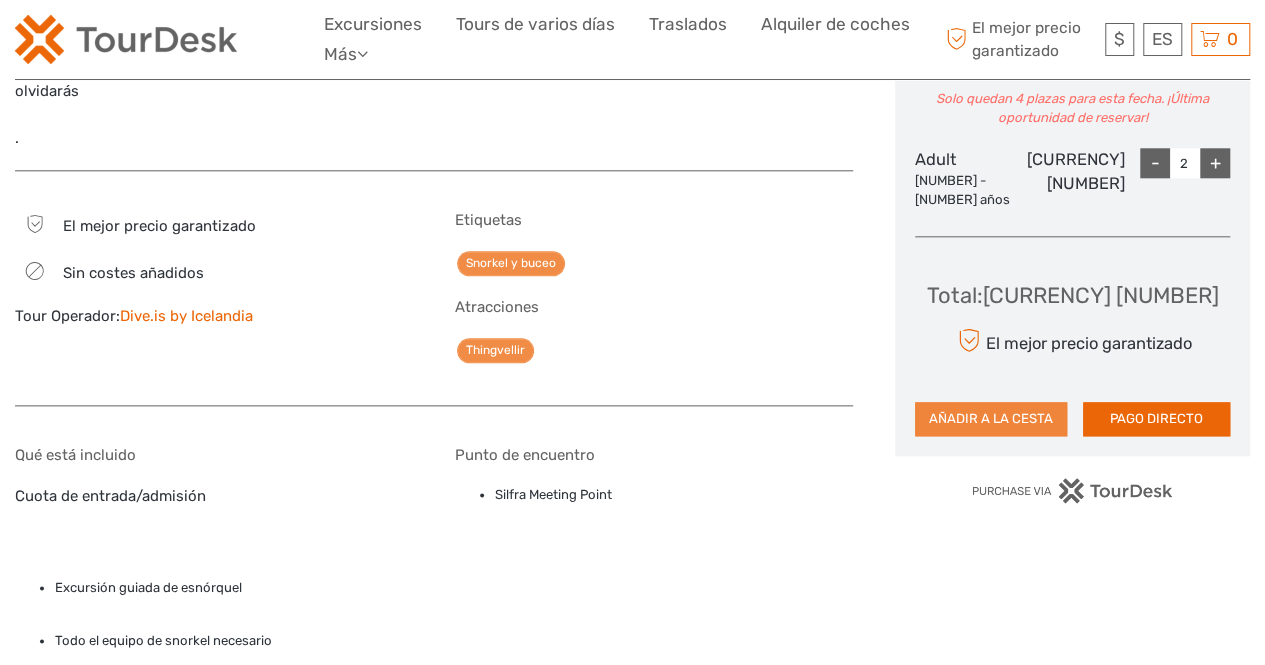 click on "AÑADIR A LA CESTA" at bounding box center (991, 419) 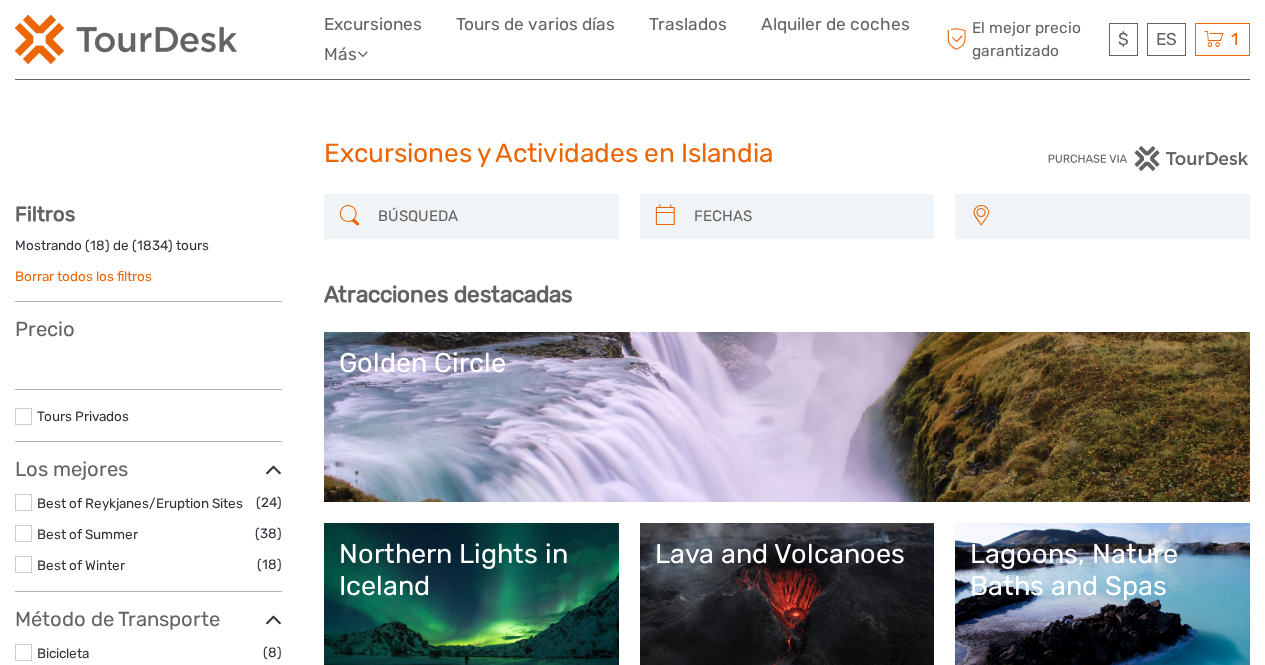 scroll, scrollTop: 0, scrollLeft: 0, axis: both 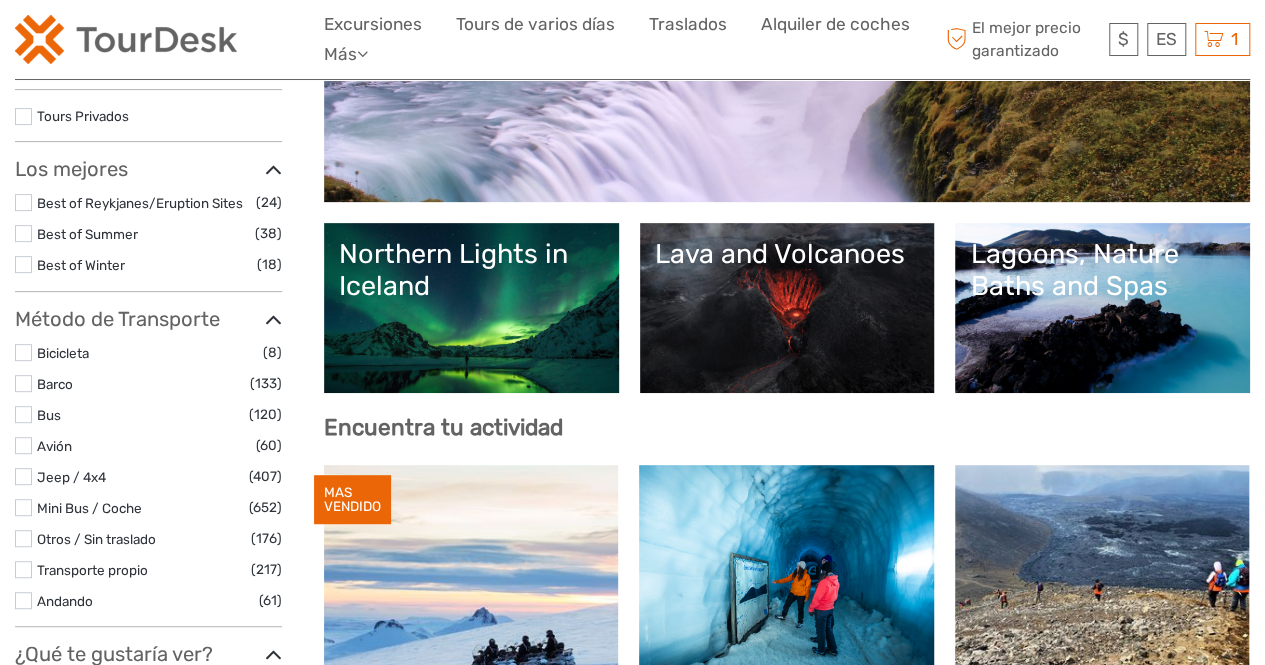 select 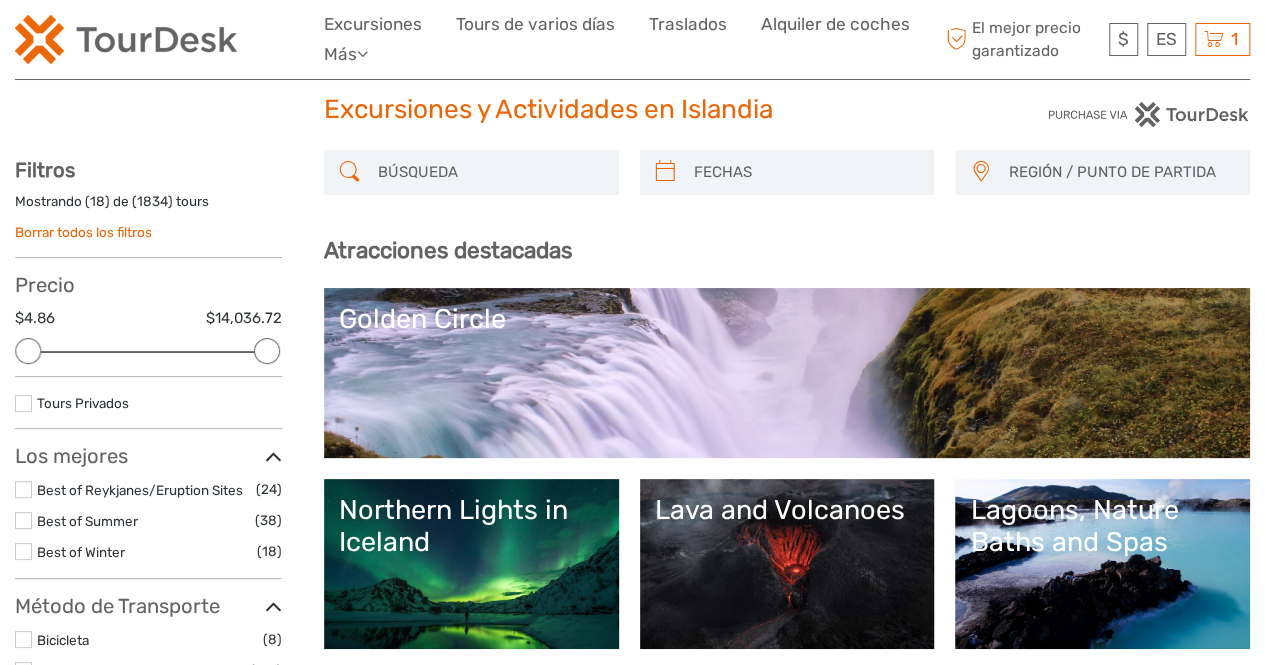 scroll, scrollTop: 0, scrollLeft: 0, axis: both 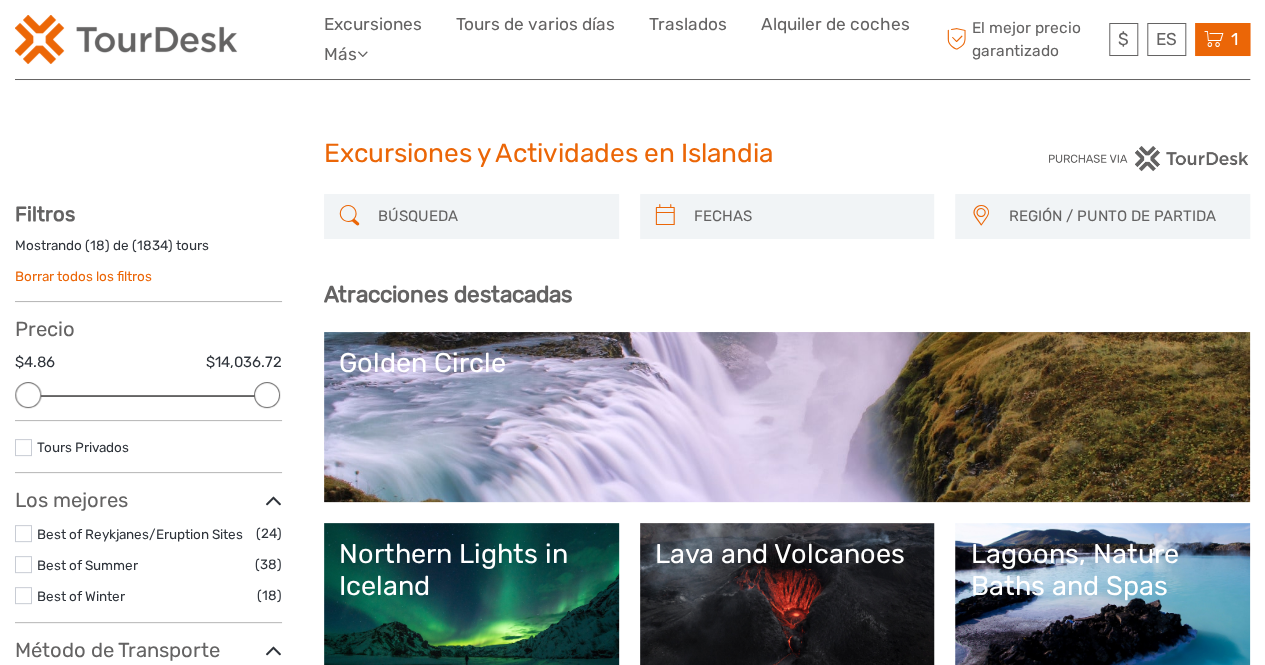 click at bounding box center (1214, 39) 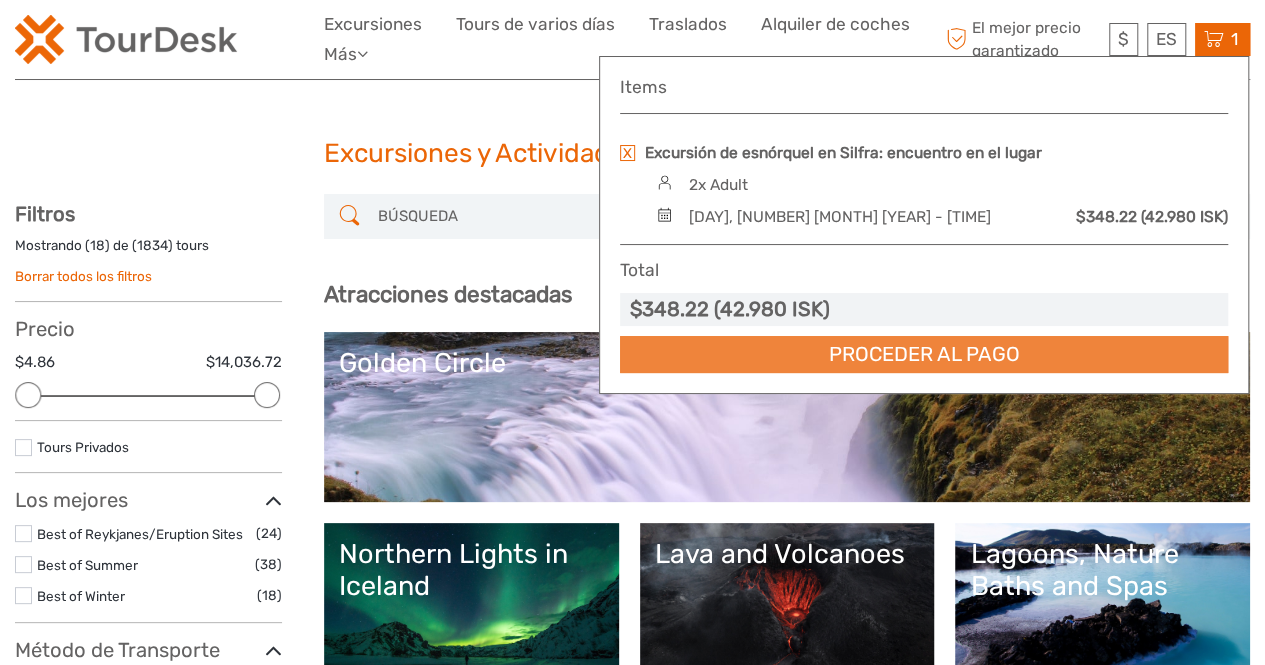 click on "Proceder al pago" at bounding box center (924, 354) 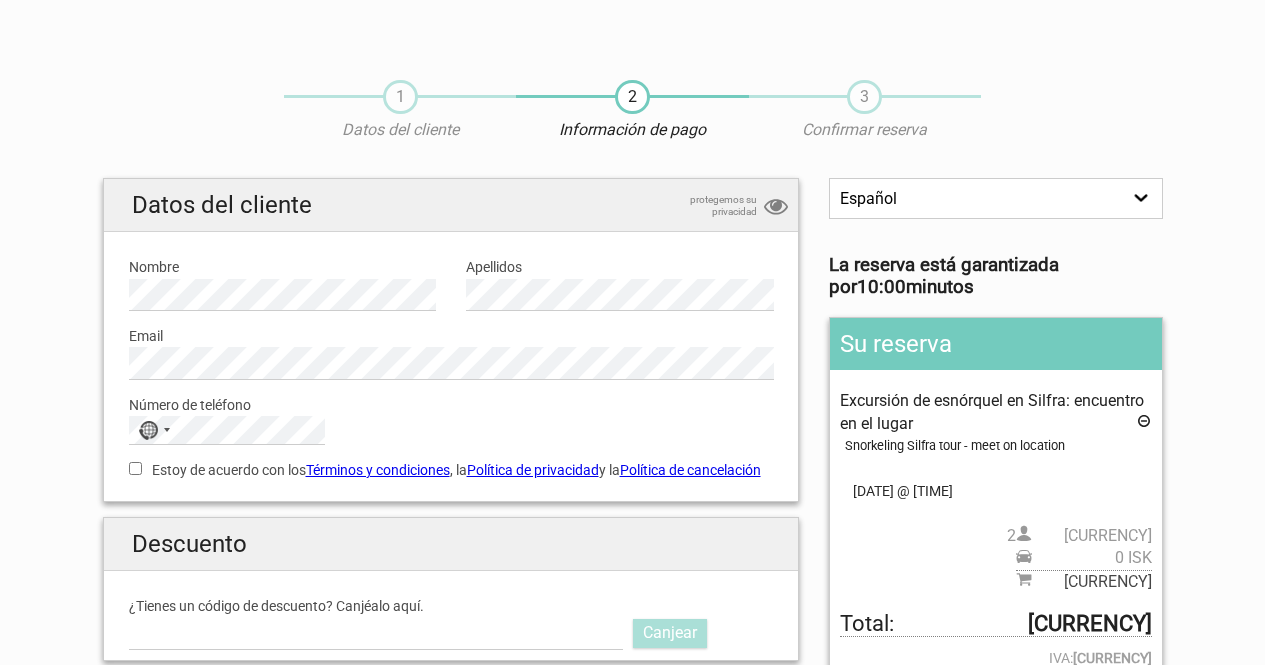 scroll, scrollTop: 0, scrollLeft: 0, axis: both 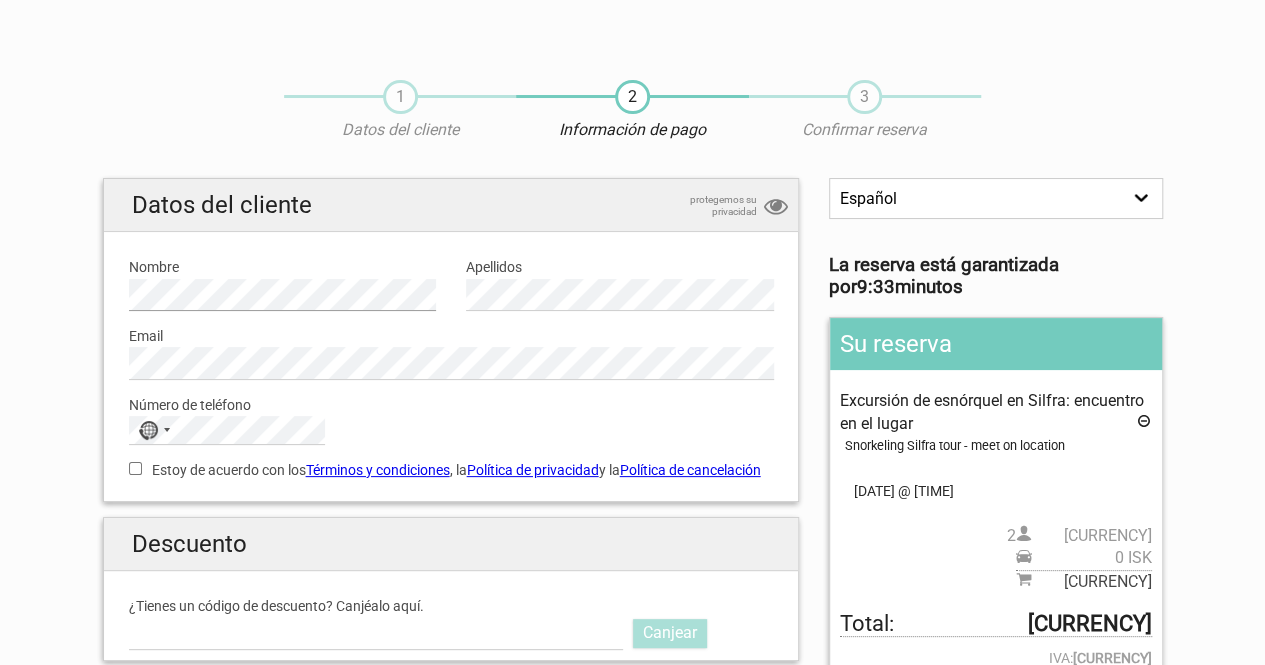 click on "1
Datos del cliente
2
Información de pago
3
Confirmar reserva
English
Español
Deutsch
La reserva está garantizada por  [TIME]  minutos
Su reserva
Excursión de esnórquel en Silfra: encuentro en el lugar
Snorkeling Silfra tour - meet on location
Recogida:
Select an option
Þingvellir National Park
CANCELAR RECOGIDA
CONFIRMAR
[DATE] @ [TIME]
2   [CURRENCY]
0 [CURRENCY] [CURRENCY]" at bounding box center [632, 568] 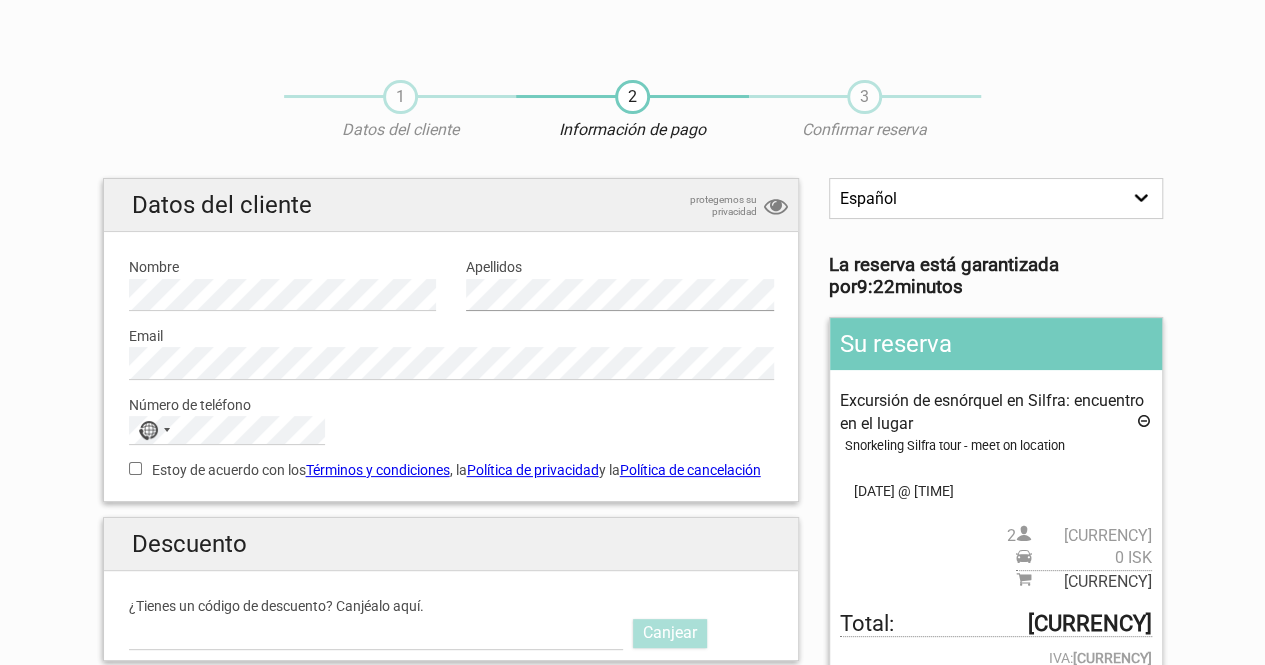 scroll, scrollTop: 100, scrollLeft: 0, axis: vertical 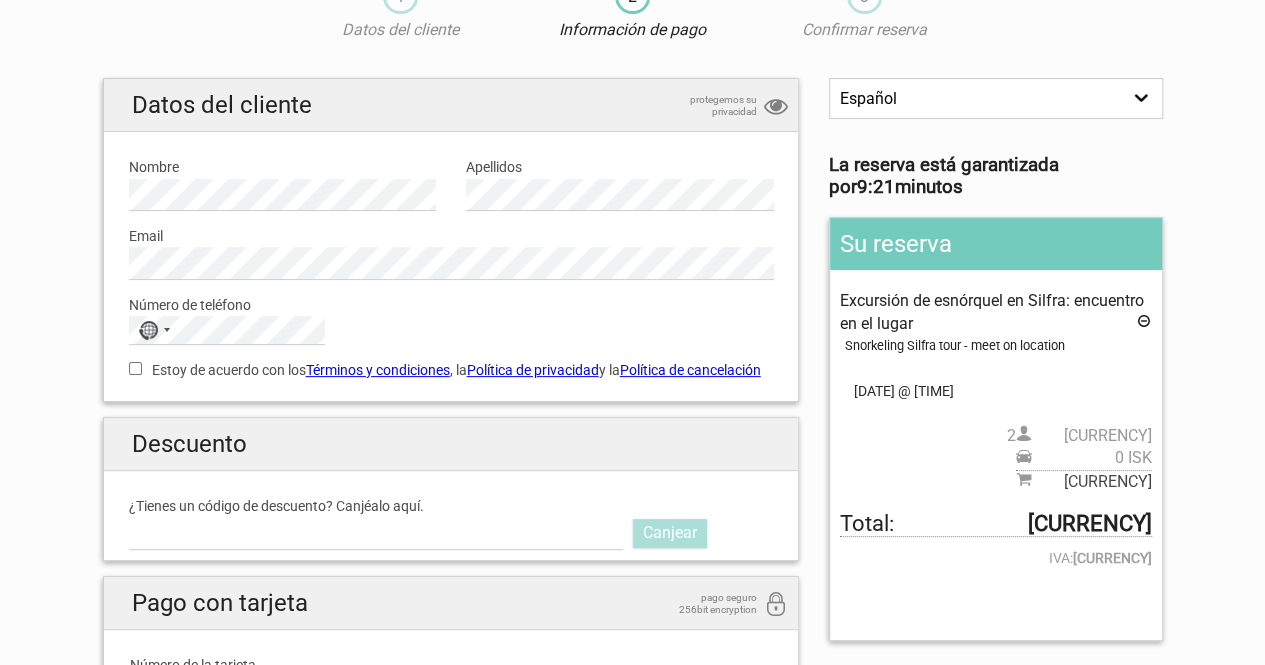 click on "Estoy de acuerdo con los  Términos y condiciones , la  Política de privacidad  y la  Política de cancelación" at bounding box center [135, 368] 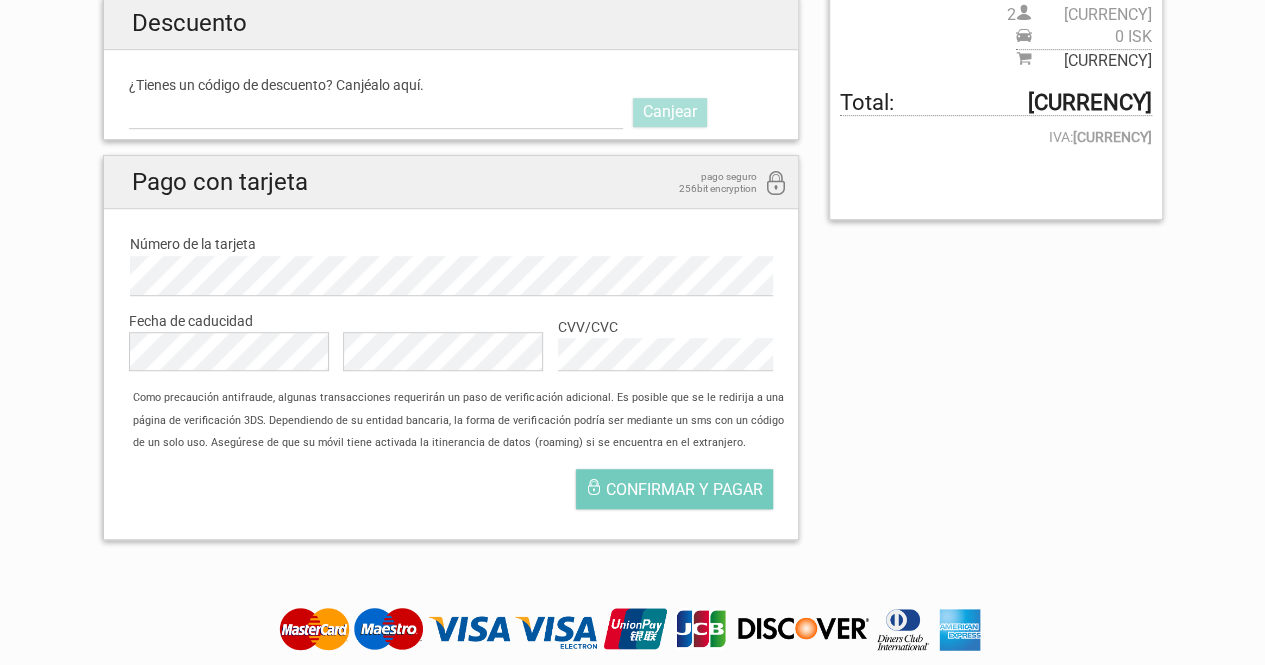scroll, scrollTop: 600, scrollLeft: 0, axis: vertical 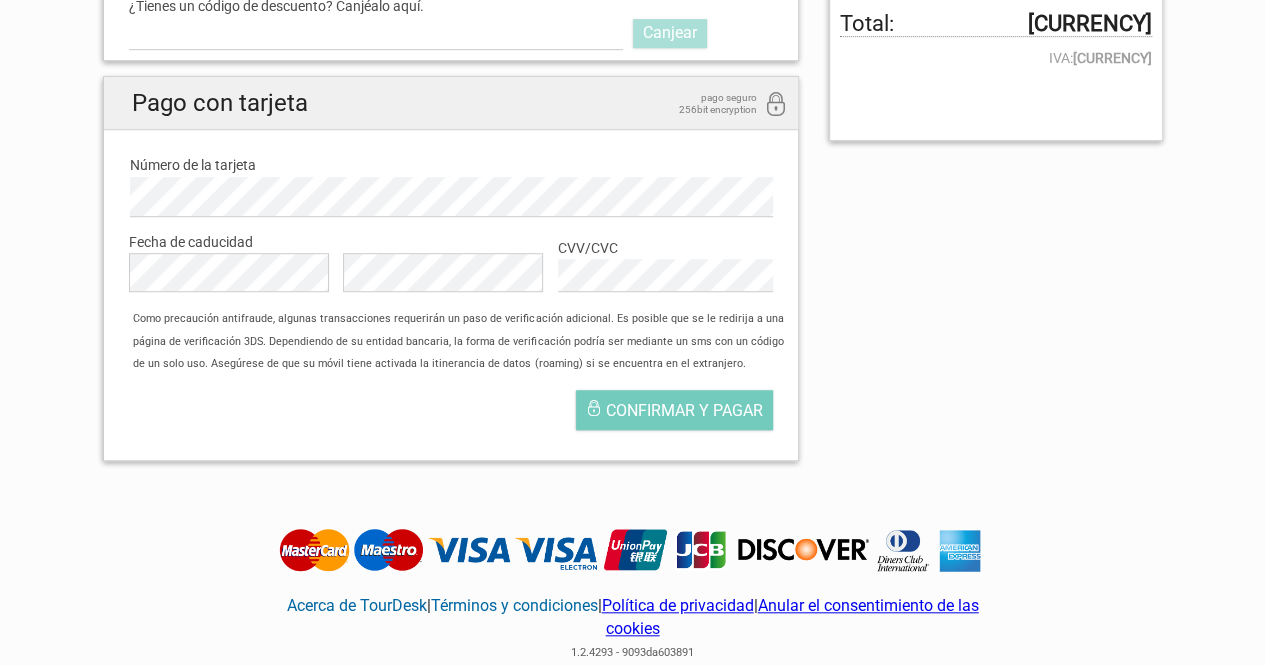 click on "English
Español
Deutsch
La reserva está garantizada por  [TIME]  minutos
Su reserva
Excursión de esnórquel en Silfra: encuentro en el lugar
Snorkeling Silfra tour - meet on location
Recogida:
Select an option
Þingvellir National Park
CANCELAR RECOGIDA
CONFIRMAR
[DATE] @ [TIME]
2   [CURRENCY]
0 [CURRENCY]
[CURRENCY]
Total:  [CURRENCY]
IVA:    [CURRENCY]
Tarjeta regalo:
Pago pendiente:" at bounding box center [633, 28] 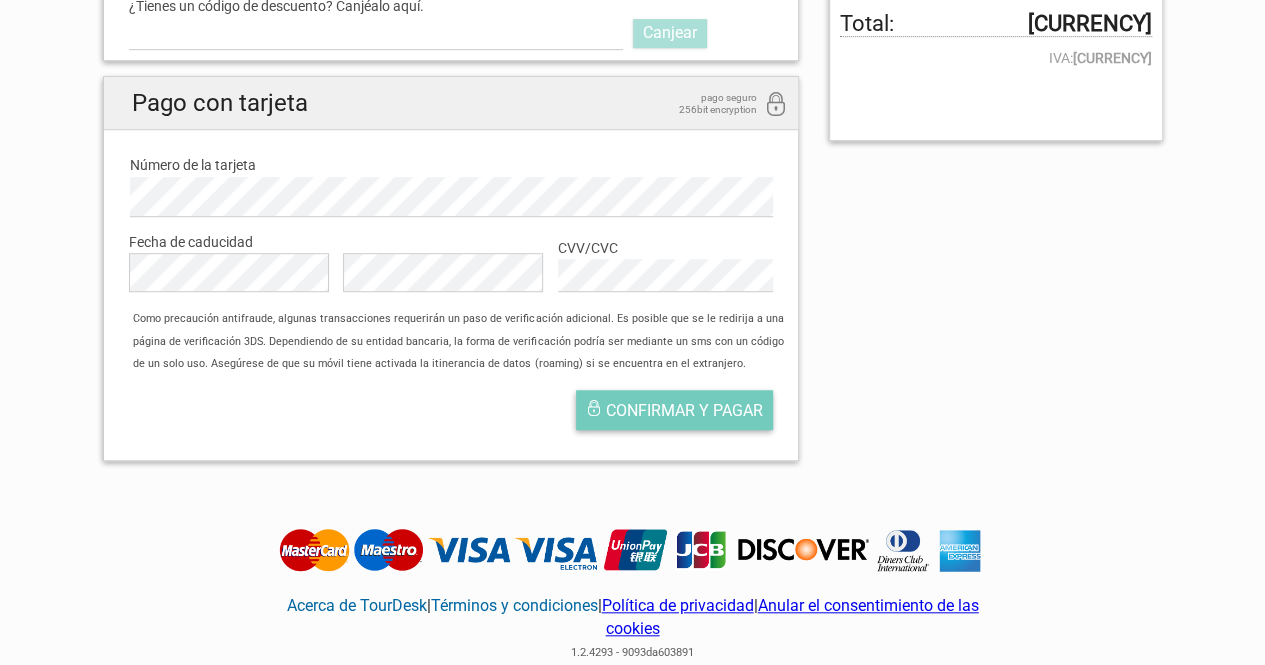 click on "Confirmar y pagar" at bounding box center [684, 410] 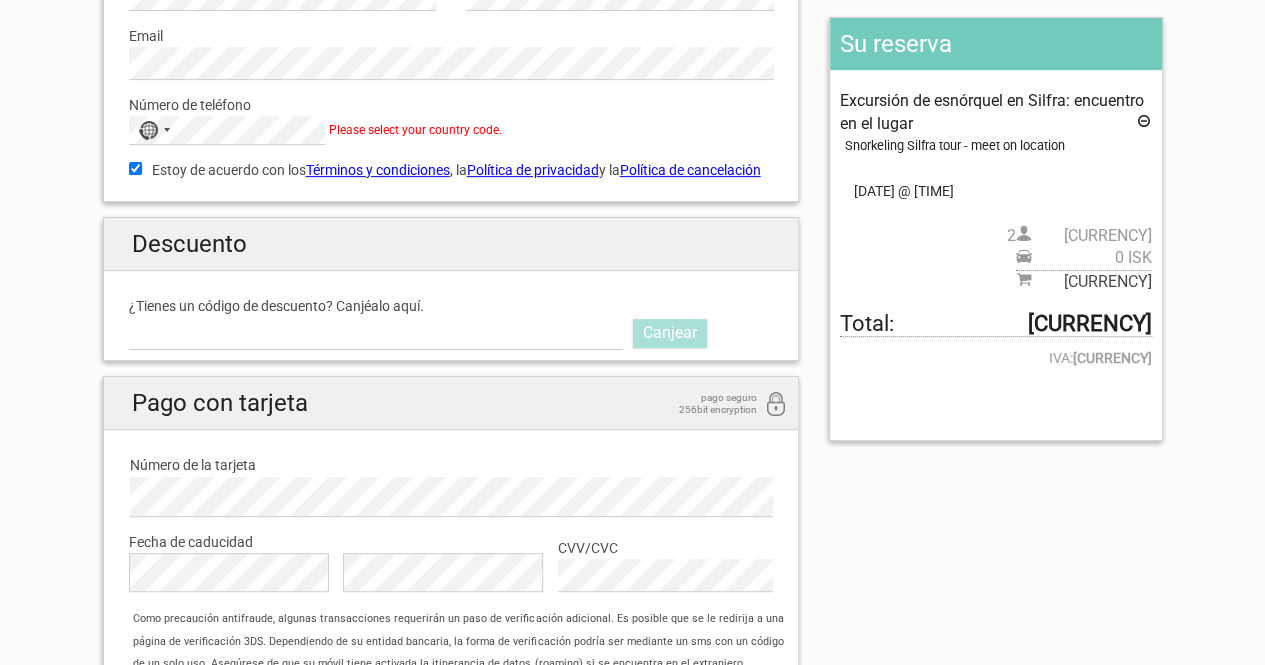 scroll, scrollTop: 200, scrollLeft: 0, axis: vertical 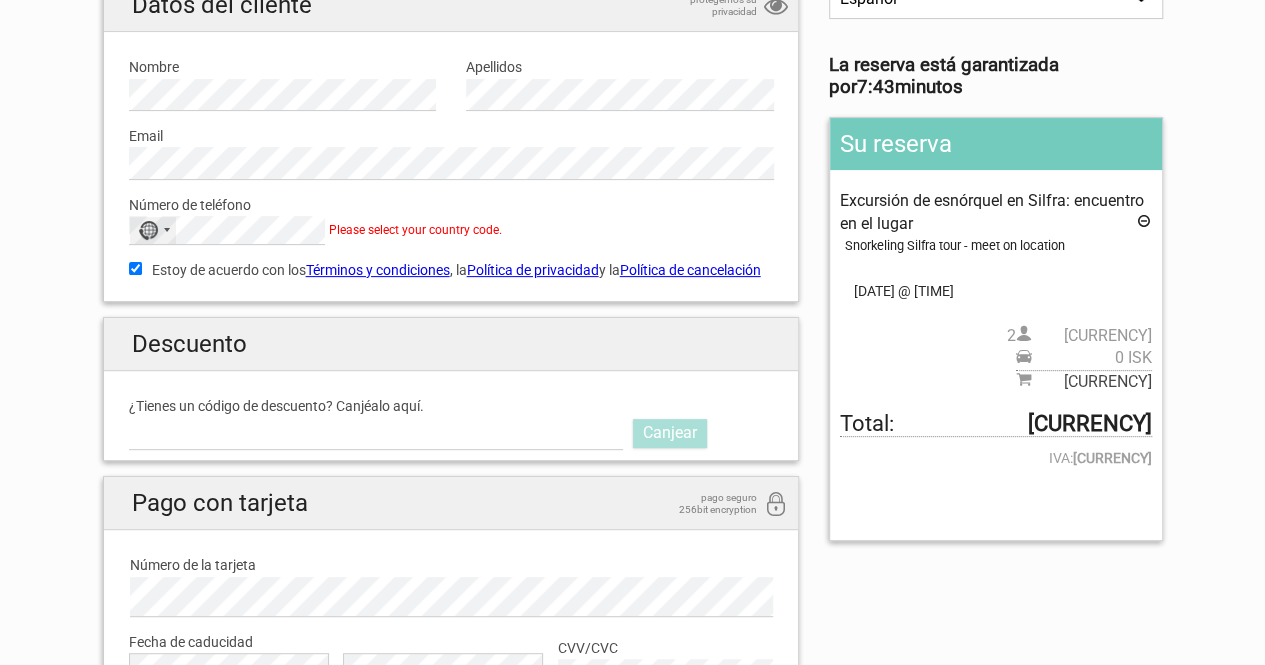 click on "No country selected" at bounding box center (153, 230) 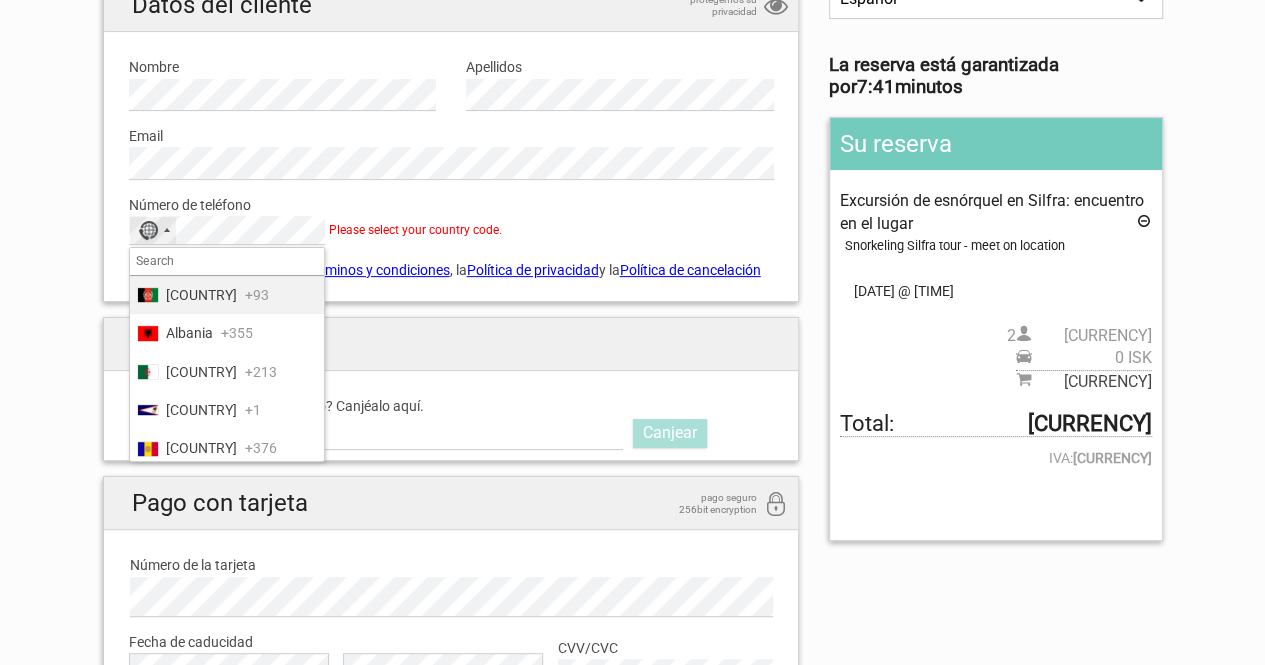 click at bounding box center [227, 262] 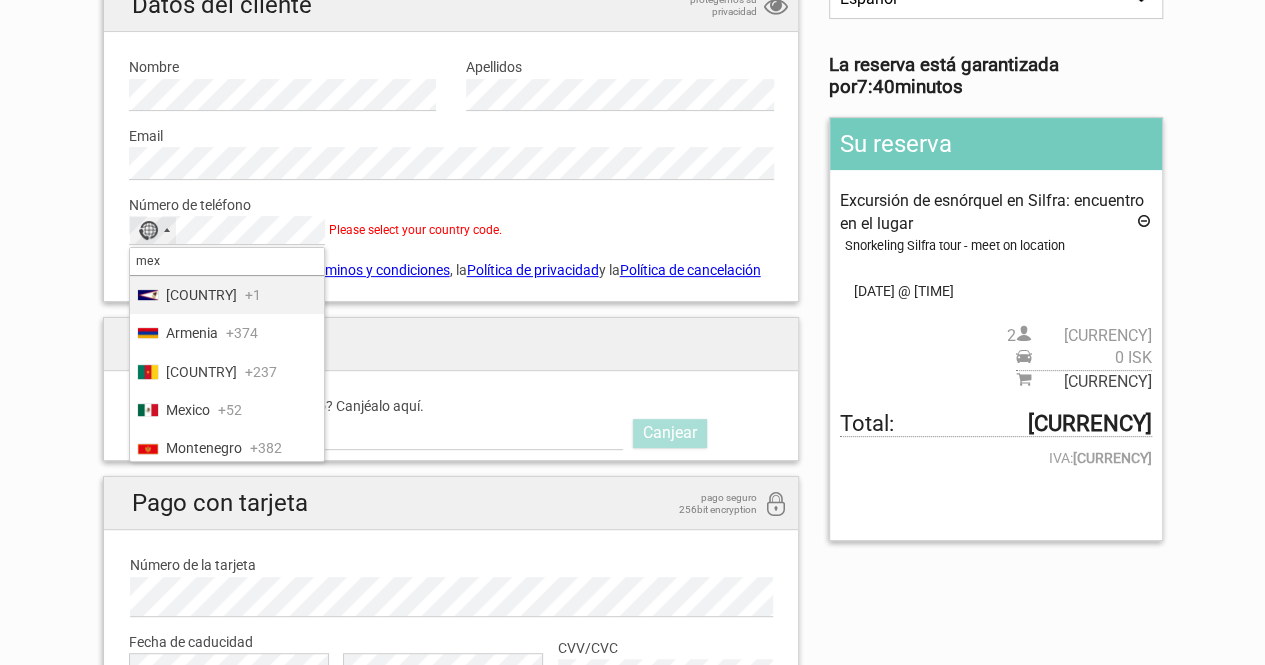 type on "mex" 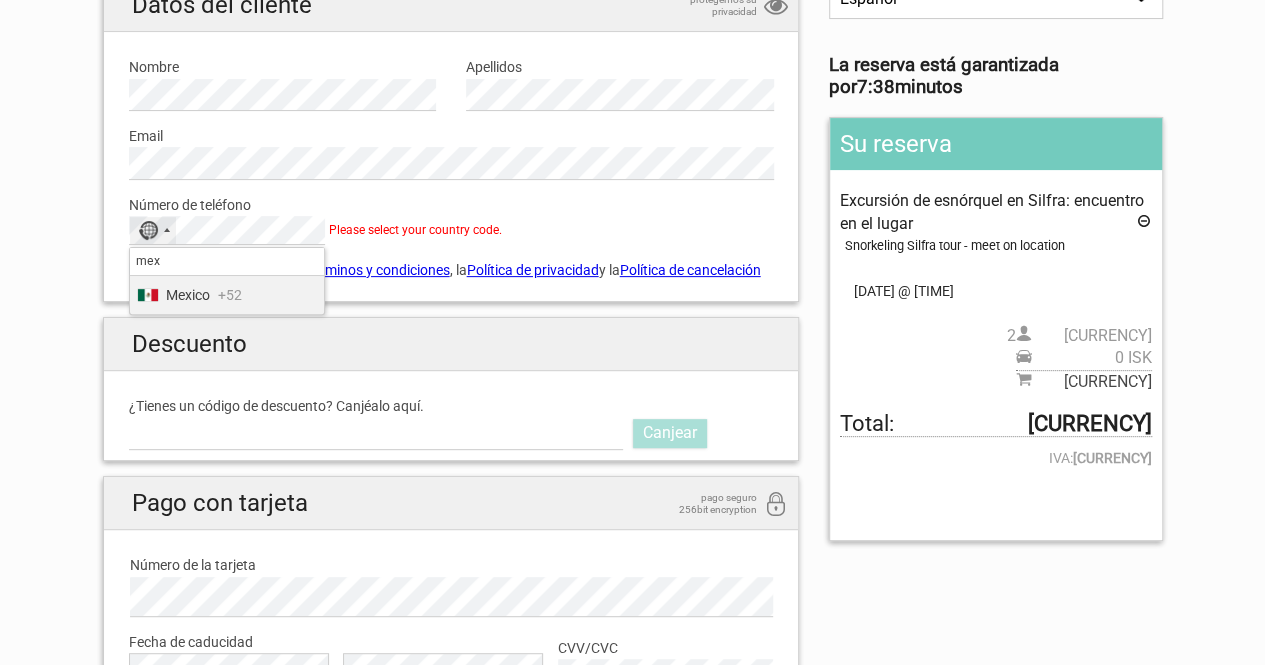 click on "Mexico" at bounding box center [188, 295] 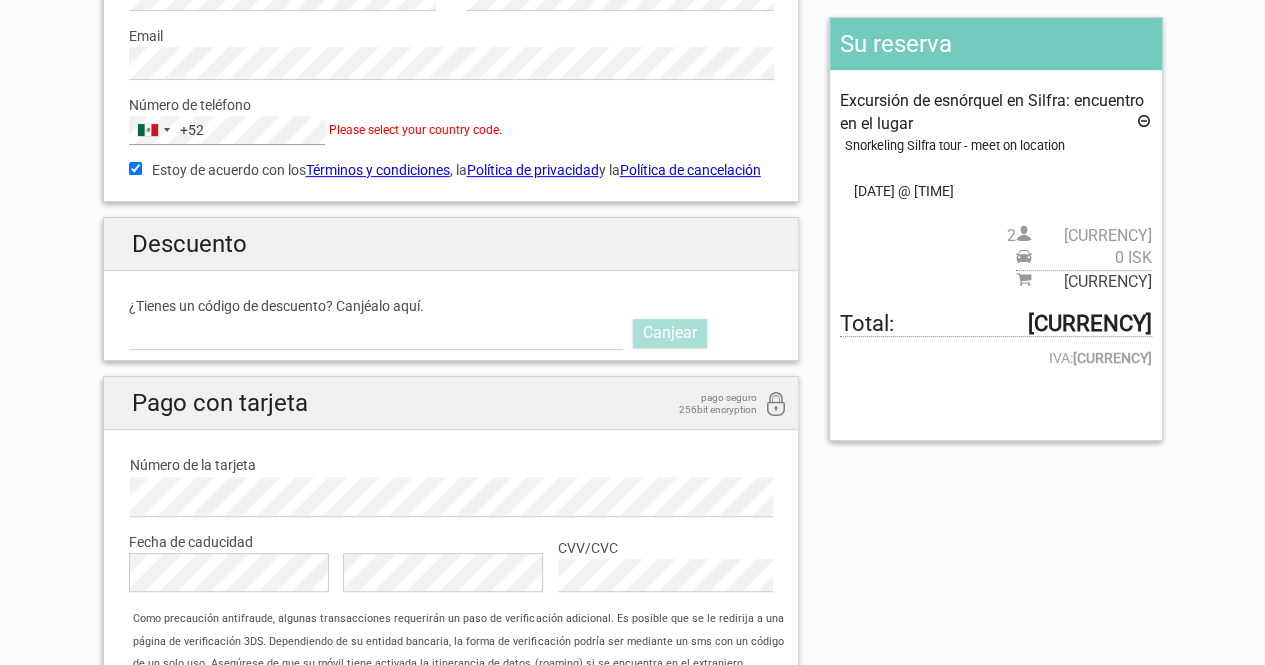 scroll, scrollTop: 400, scrollLeft: 0, axis: vertical 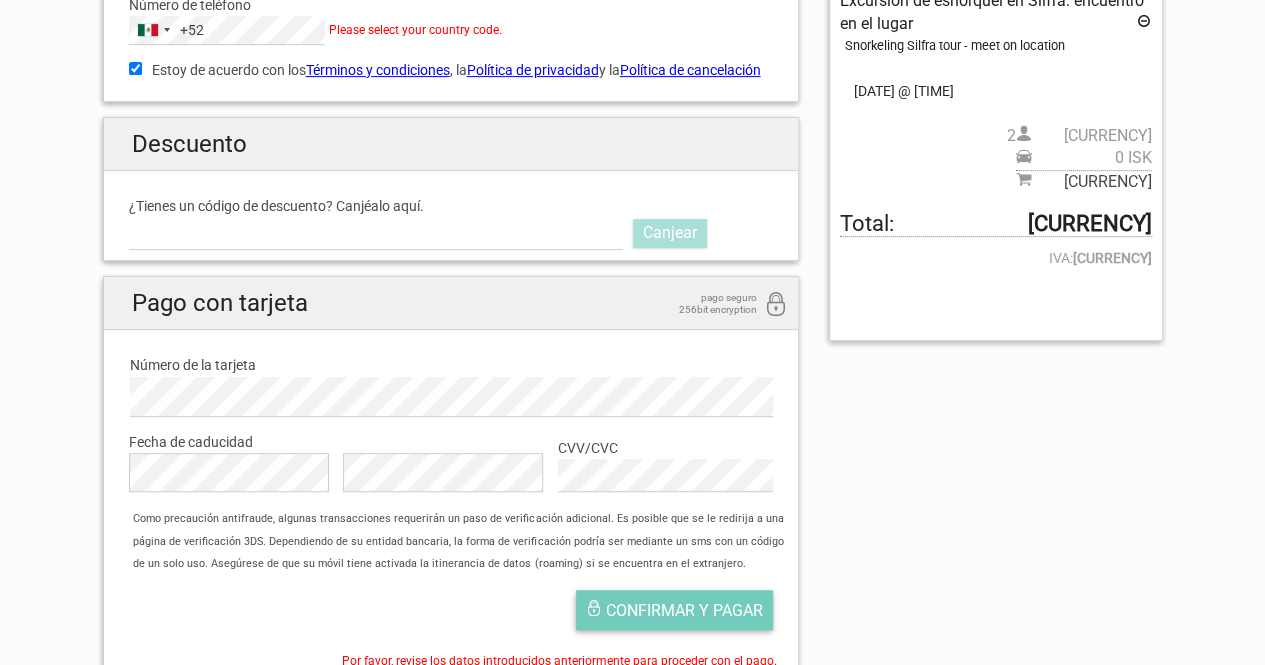 click on "Confirmar y pagar" at bounding box center (684, 610) 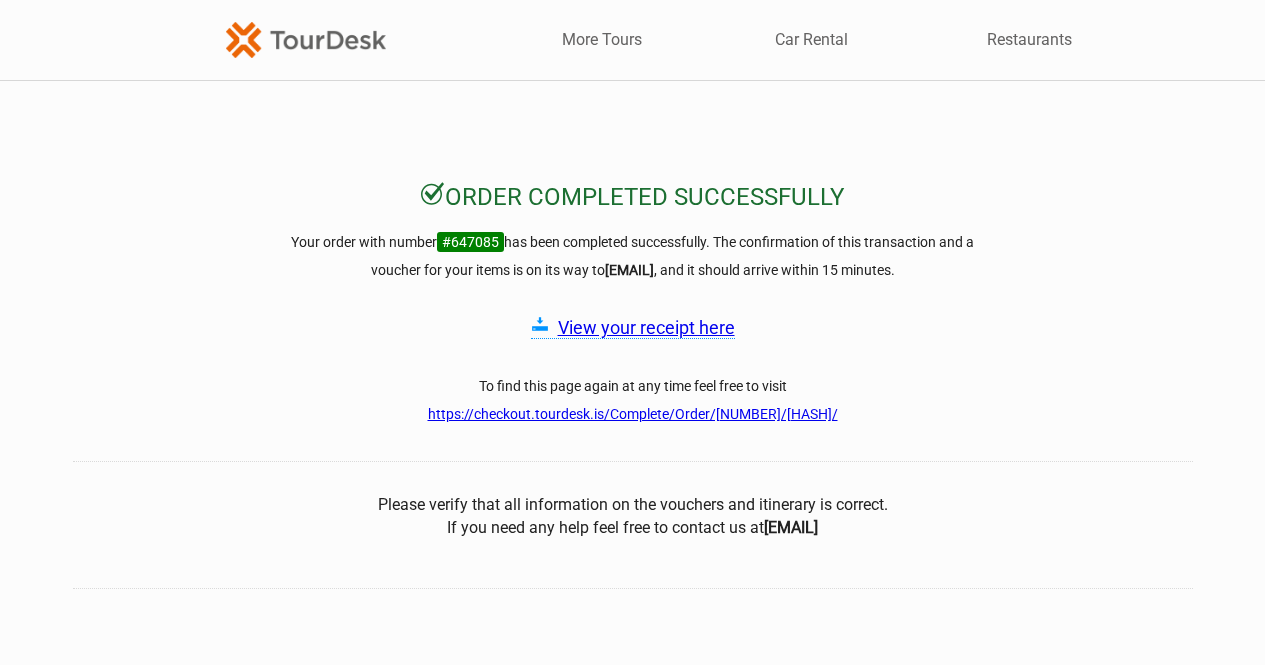 scroll, scrollTop: 0, scrollLeft: 0, axis: both 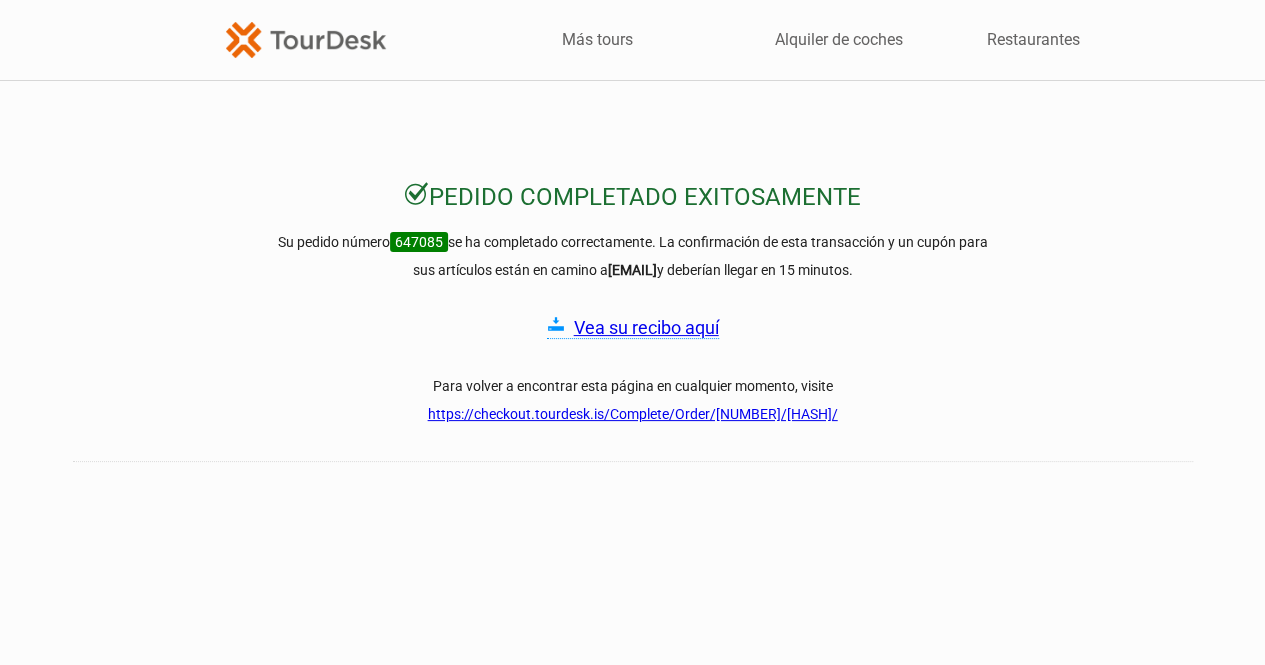 click on "Vea su recibo aquí" at bounding box center (646, 327) 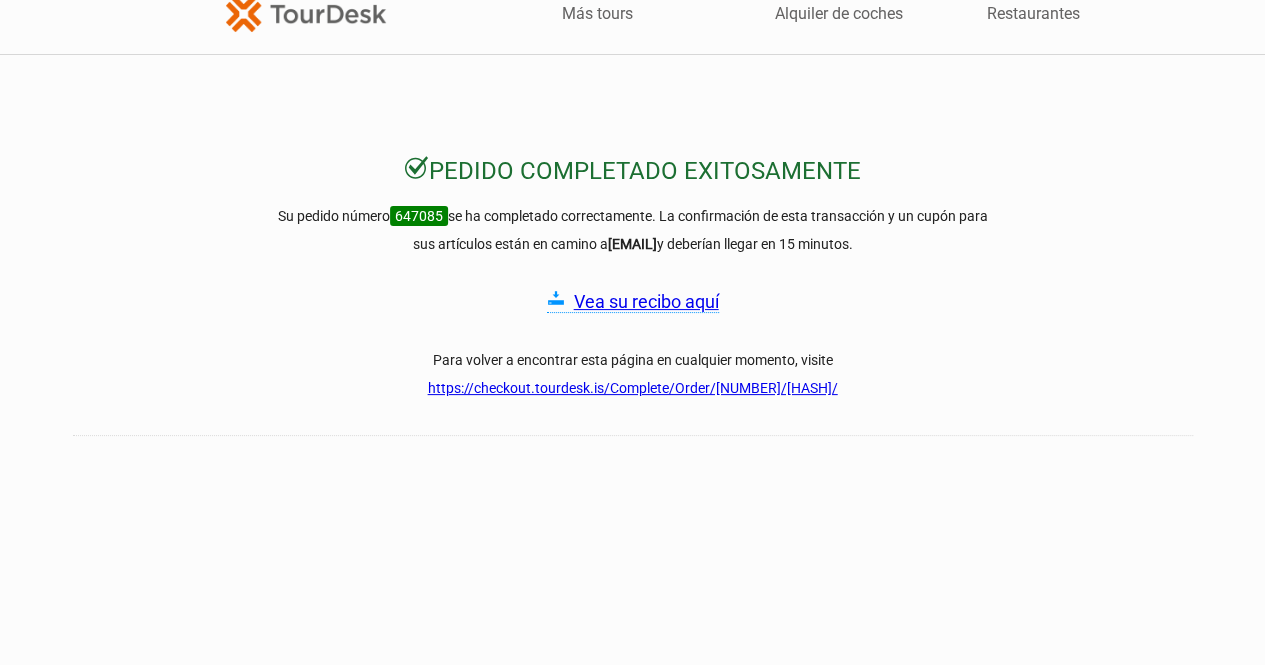 scroll, scrollTop: 0, scrollLeft: 0, axis: both 